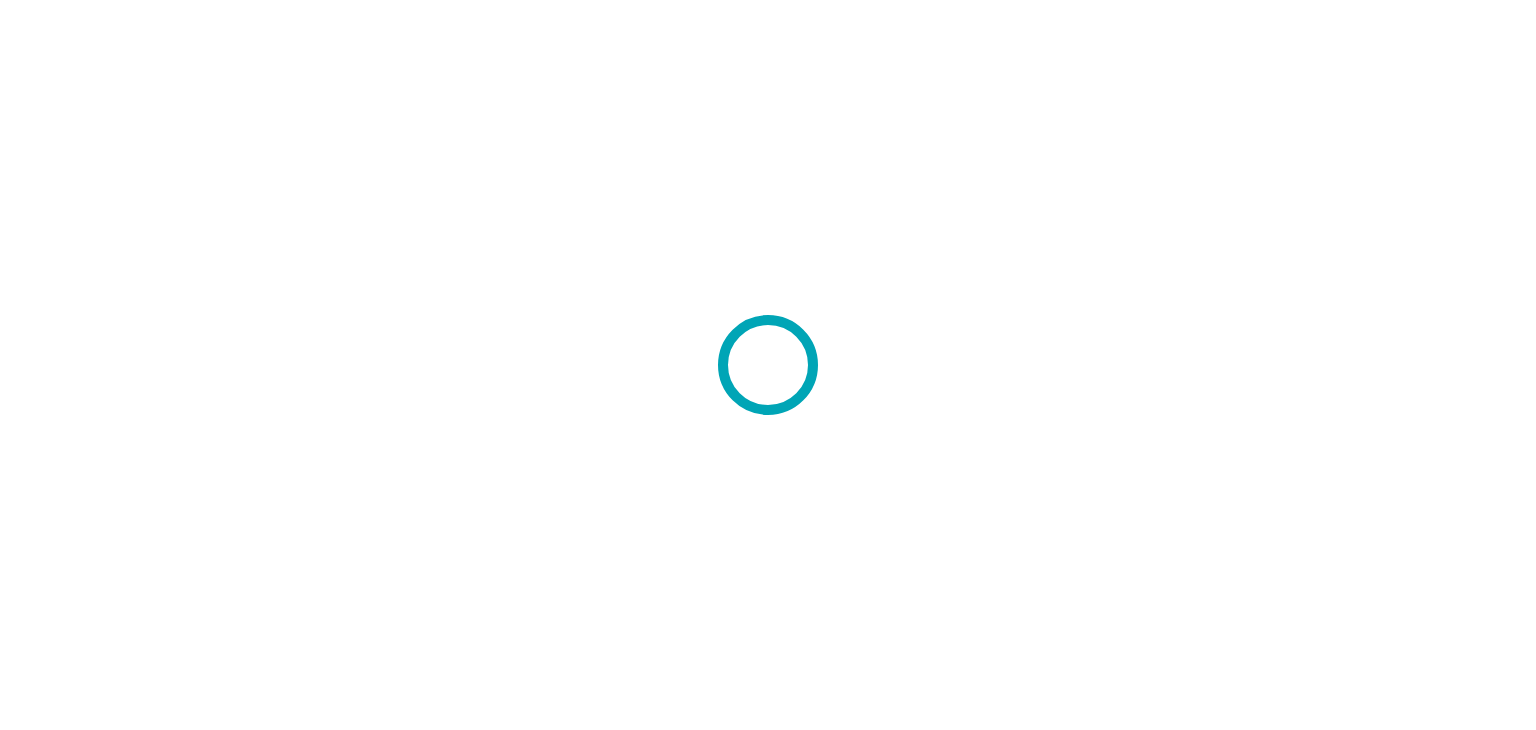 scroll, scrollTop: 0, scrollLeft: 0, axis: both 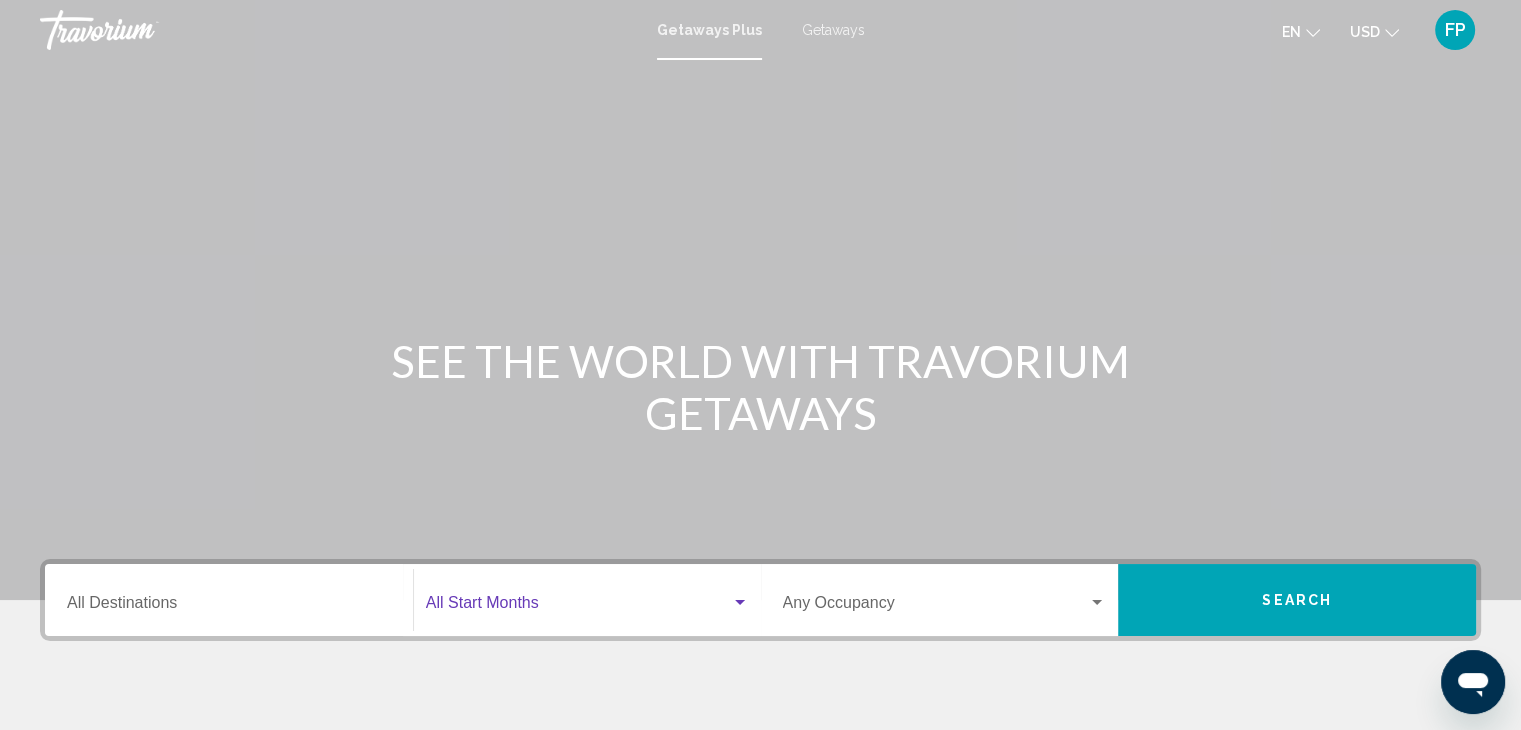 click at bounding box center [578, 607] 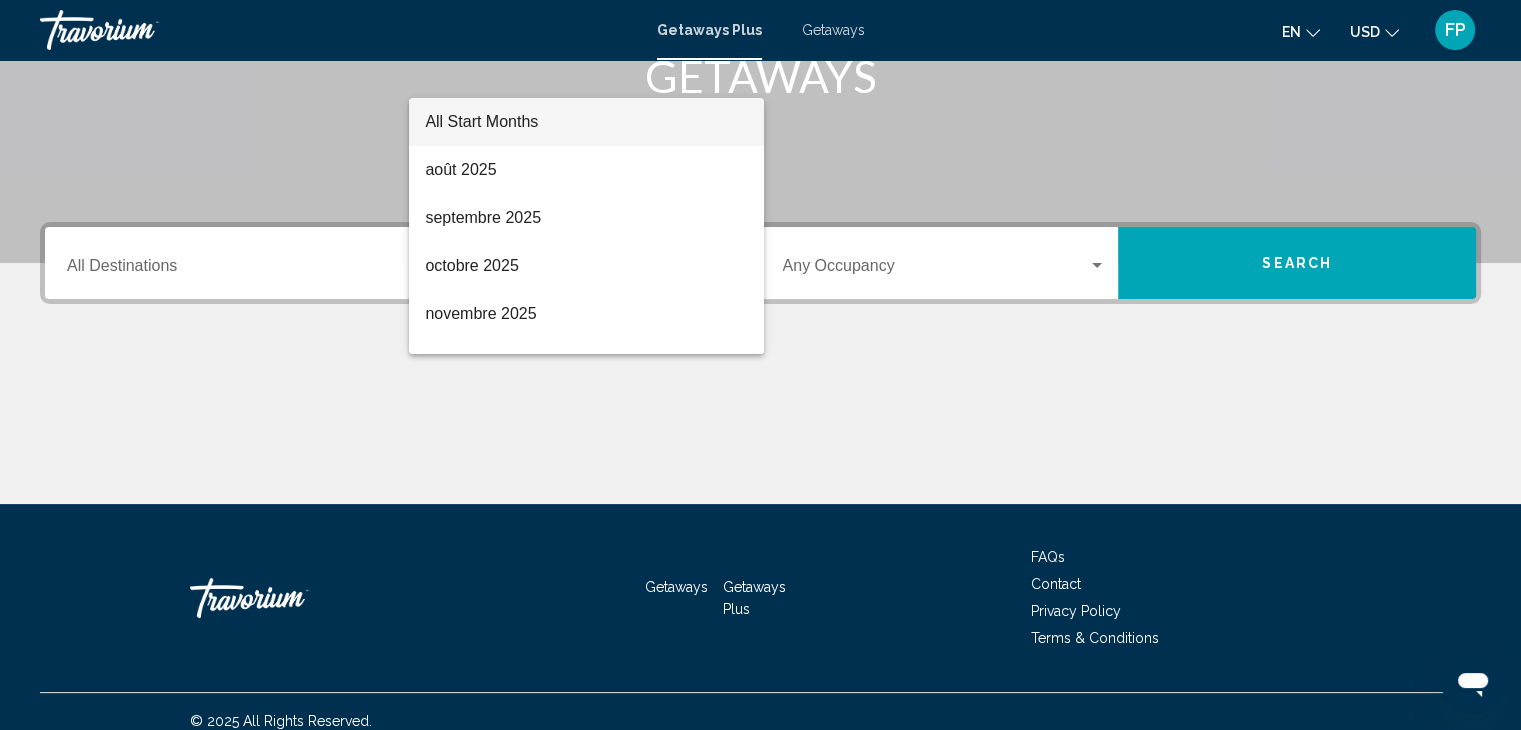 scroll, scrollTop: 356, scrollLeft: 0, axis: vertical 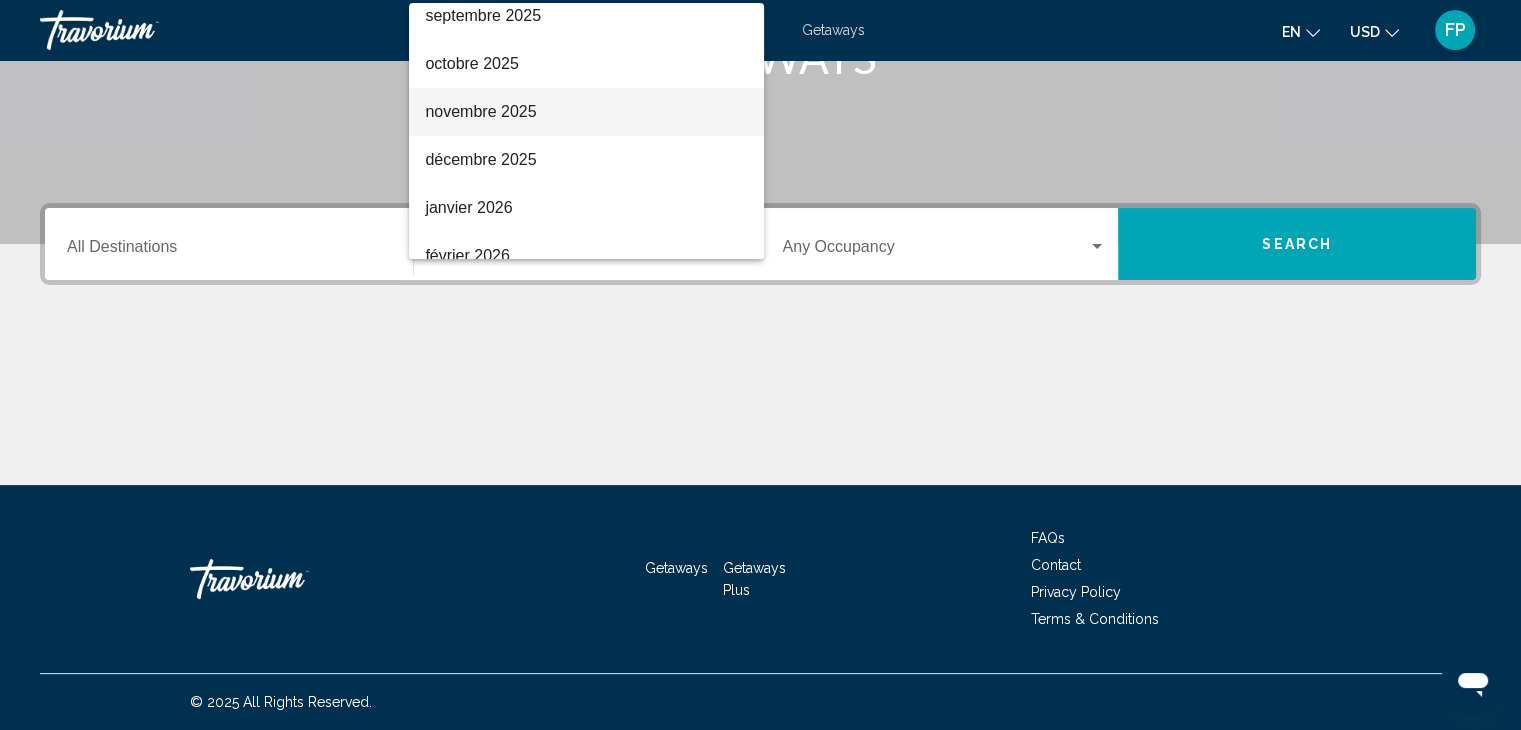 click on "novembre 2025" at bounding box center [586, 112] 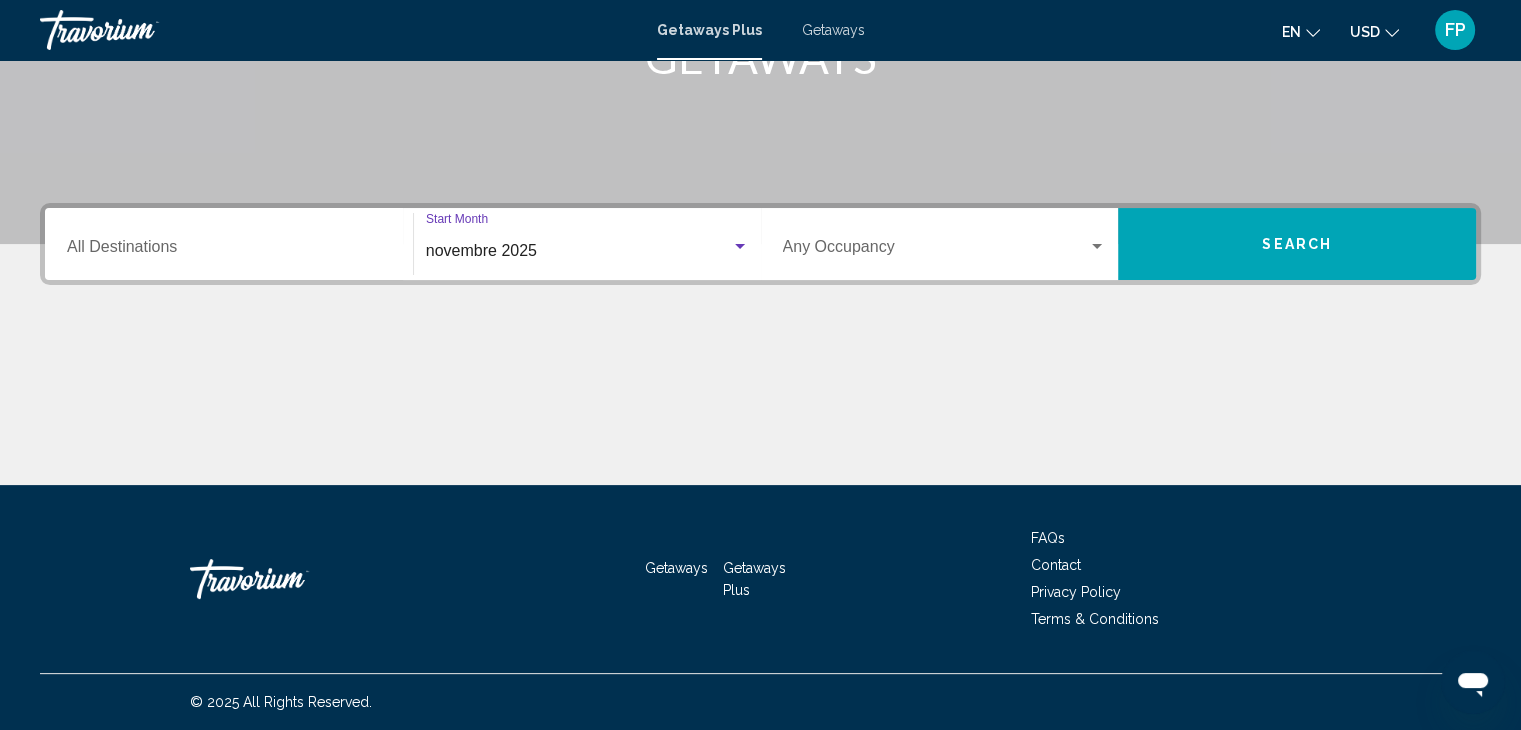 click on "Occupancy Any Occupancy" at bounding box center [945, 244] 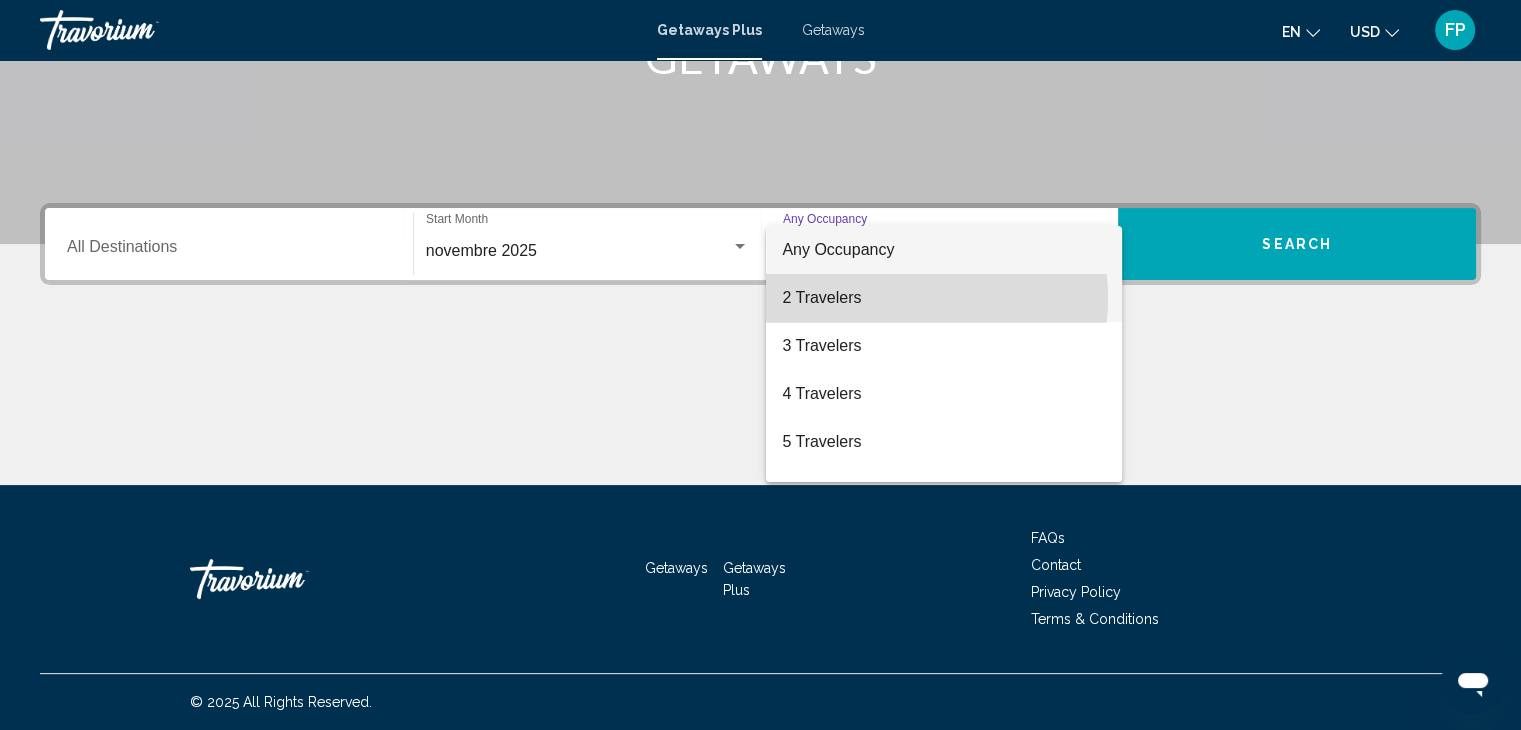 click on "2 Travelers" at bounding box center (944, 298) 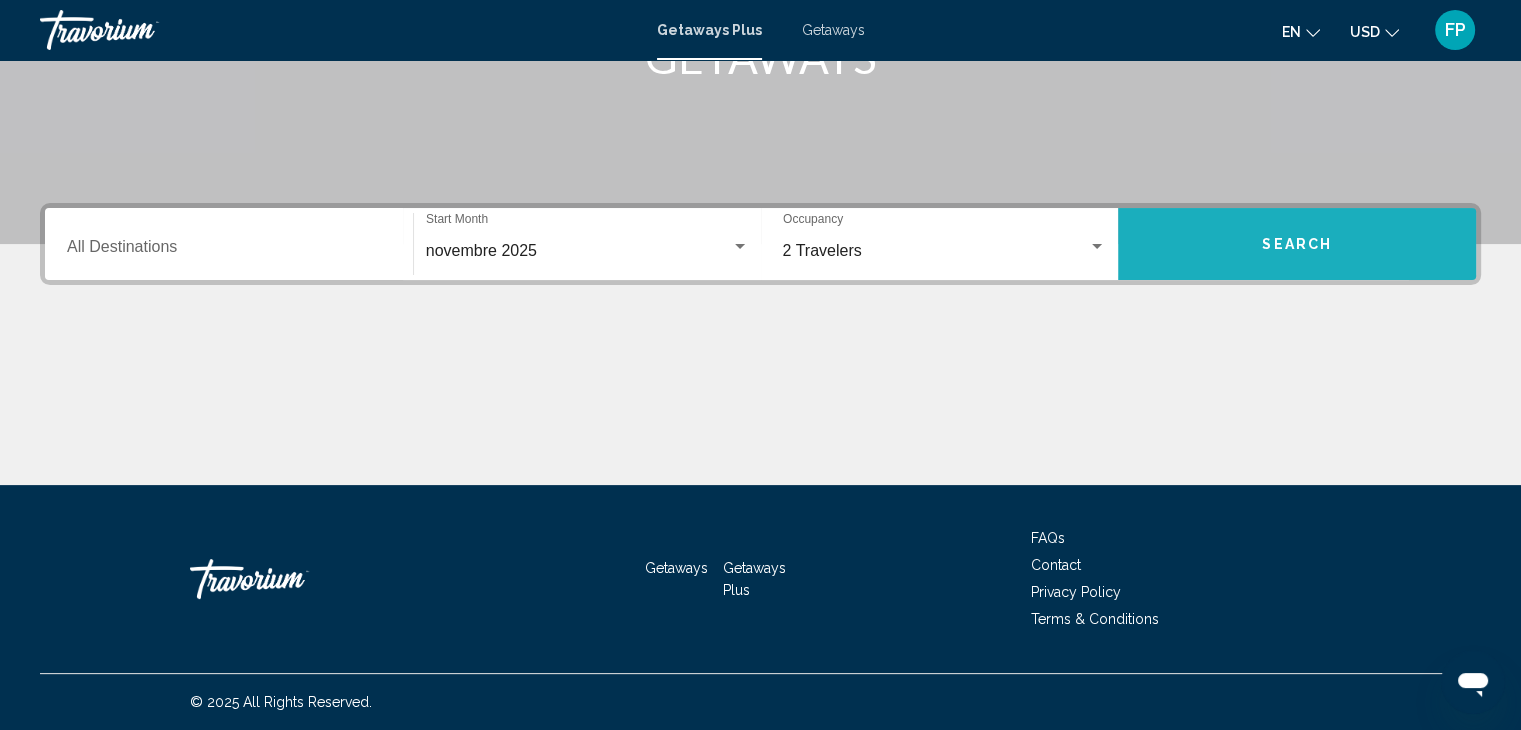 click on "Search" at bounding box center [1297, 244] 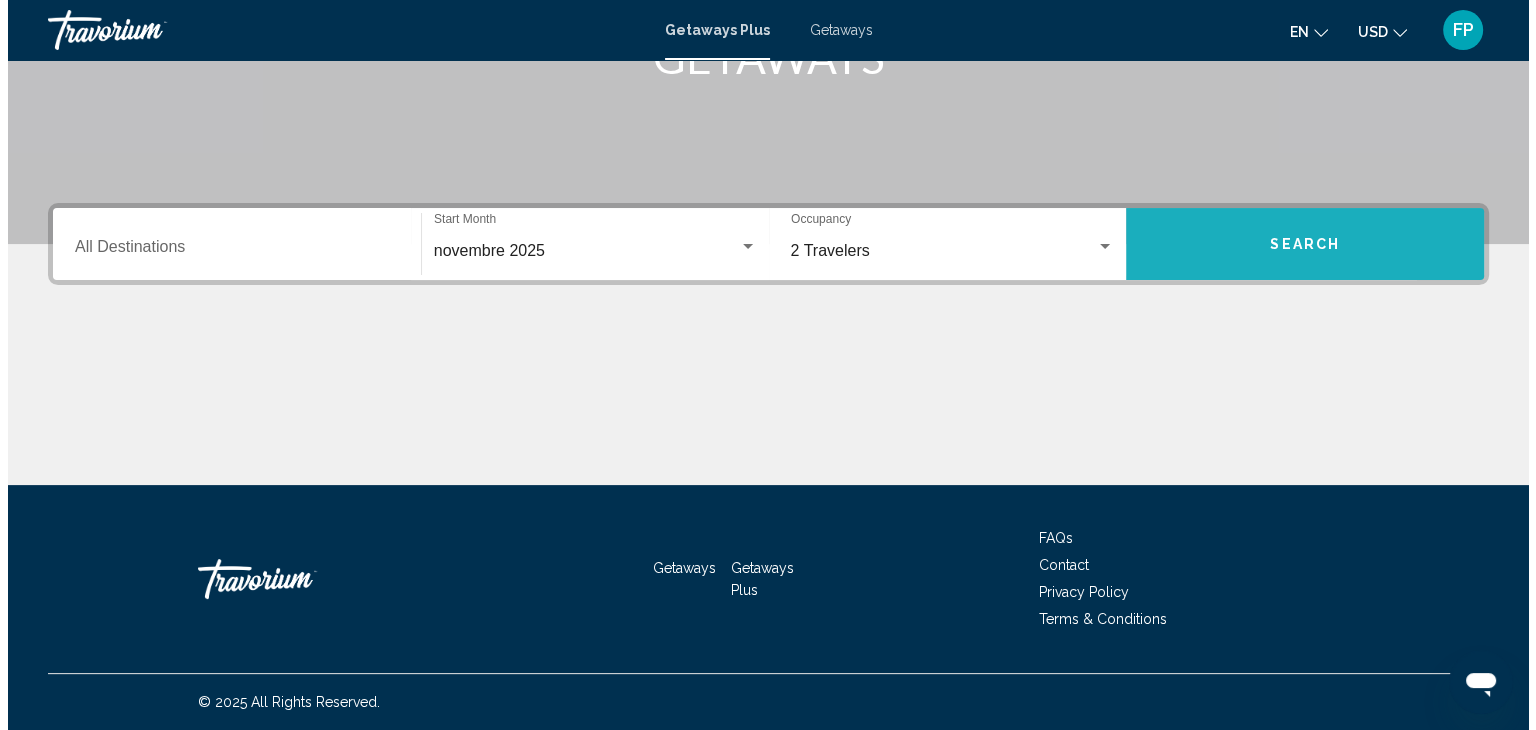 scroll, scrollTop: 0, scrollLeft: 0, axis: both 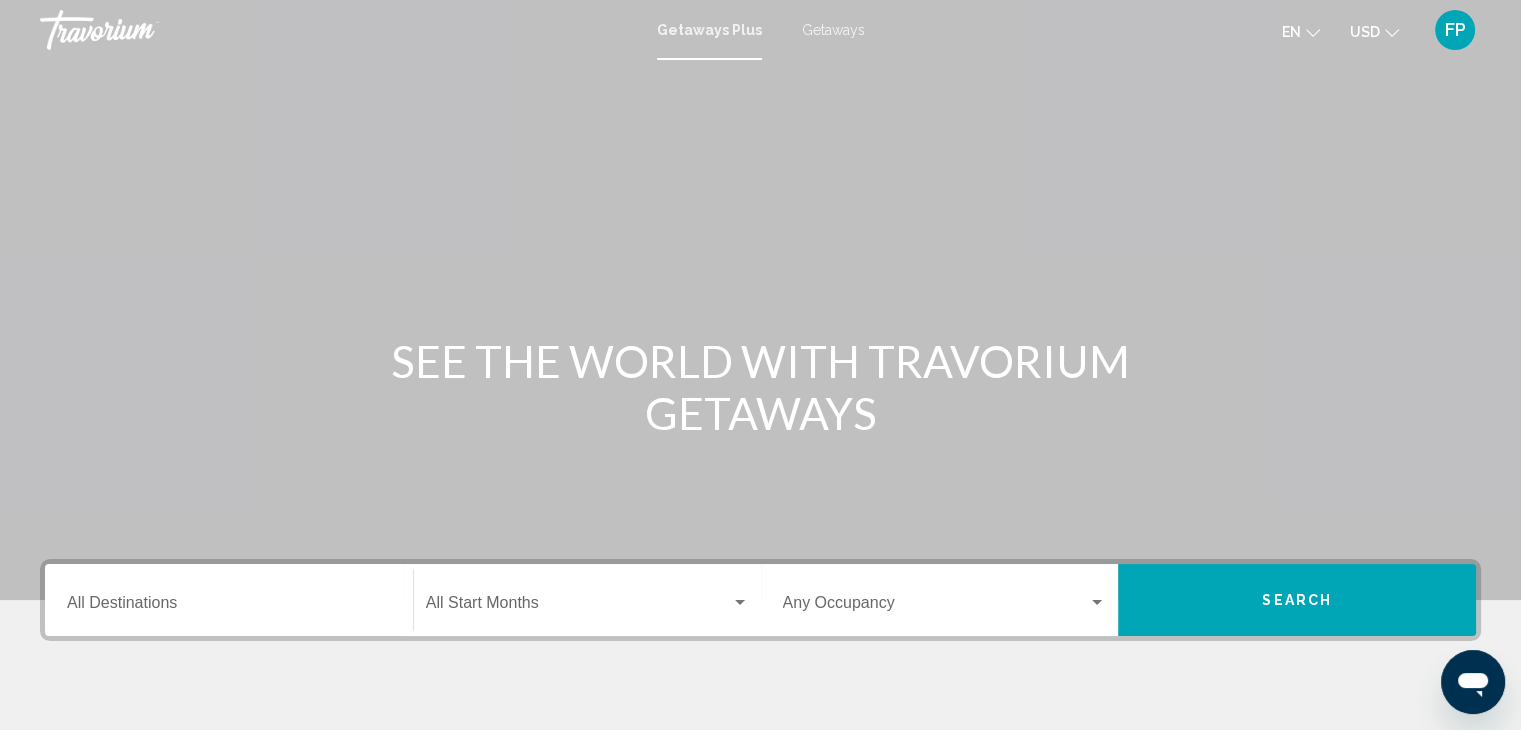click on "Destination All Destinations" at bounding box center (229, 607) 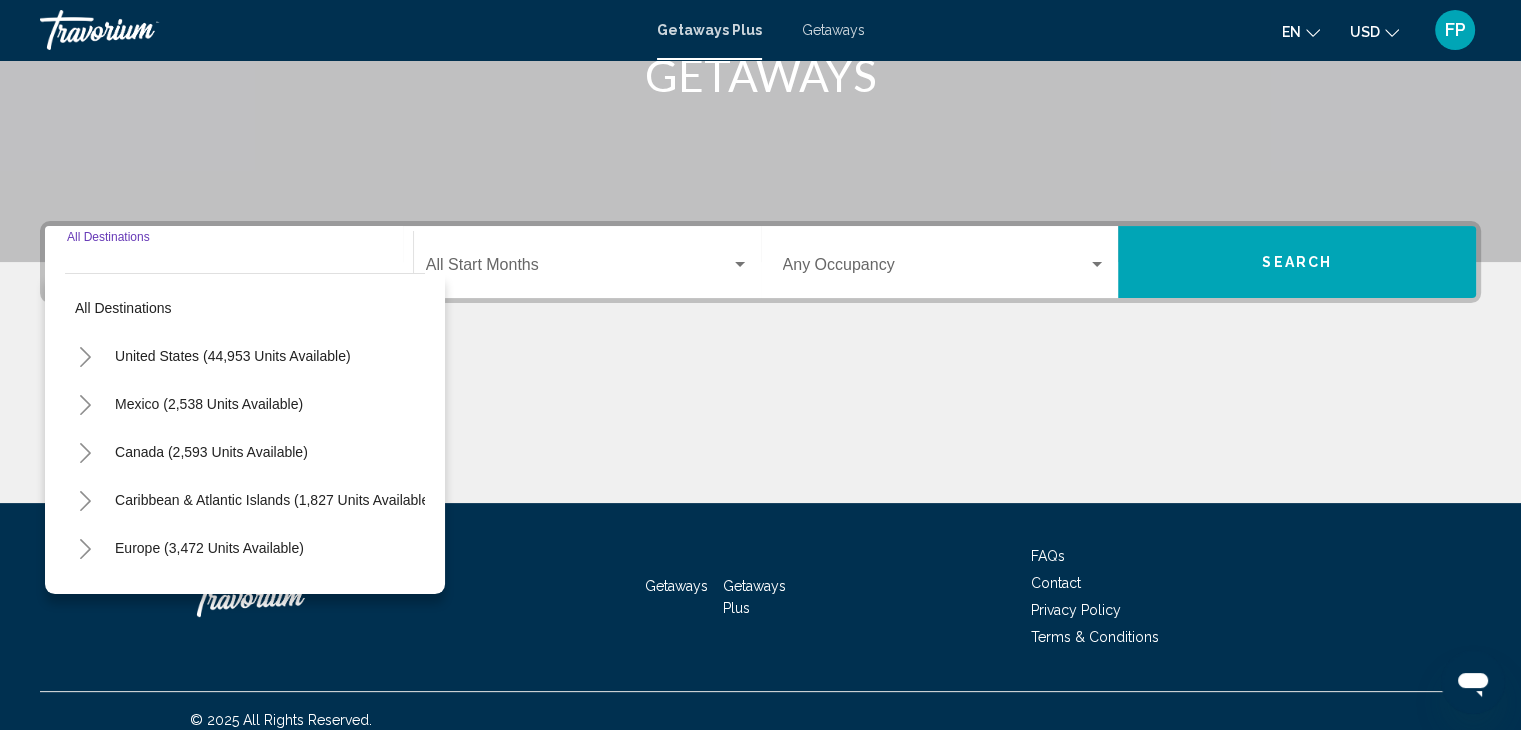 scroll, scrollTop: 356, scrollLeft: 0, axis: vertical 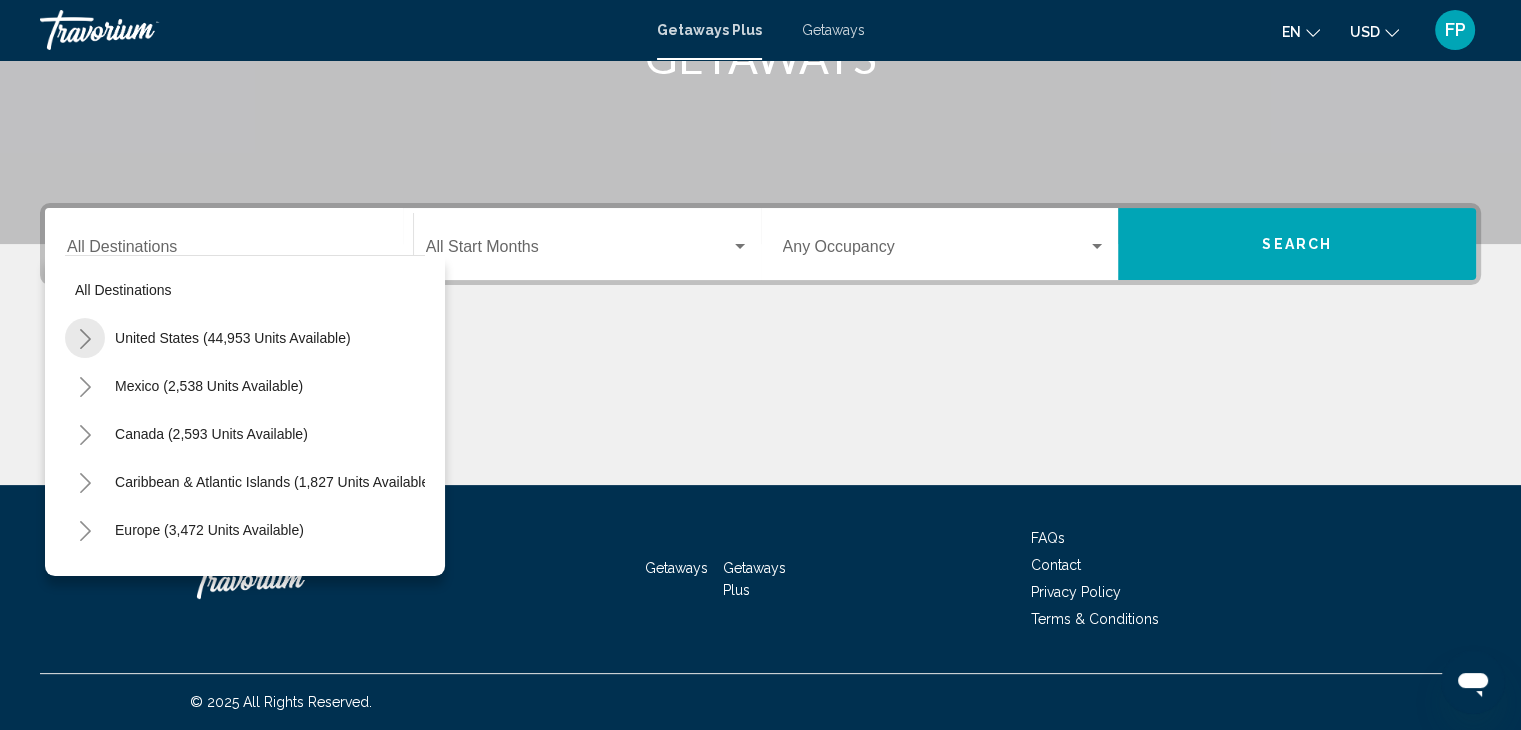 click 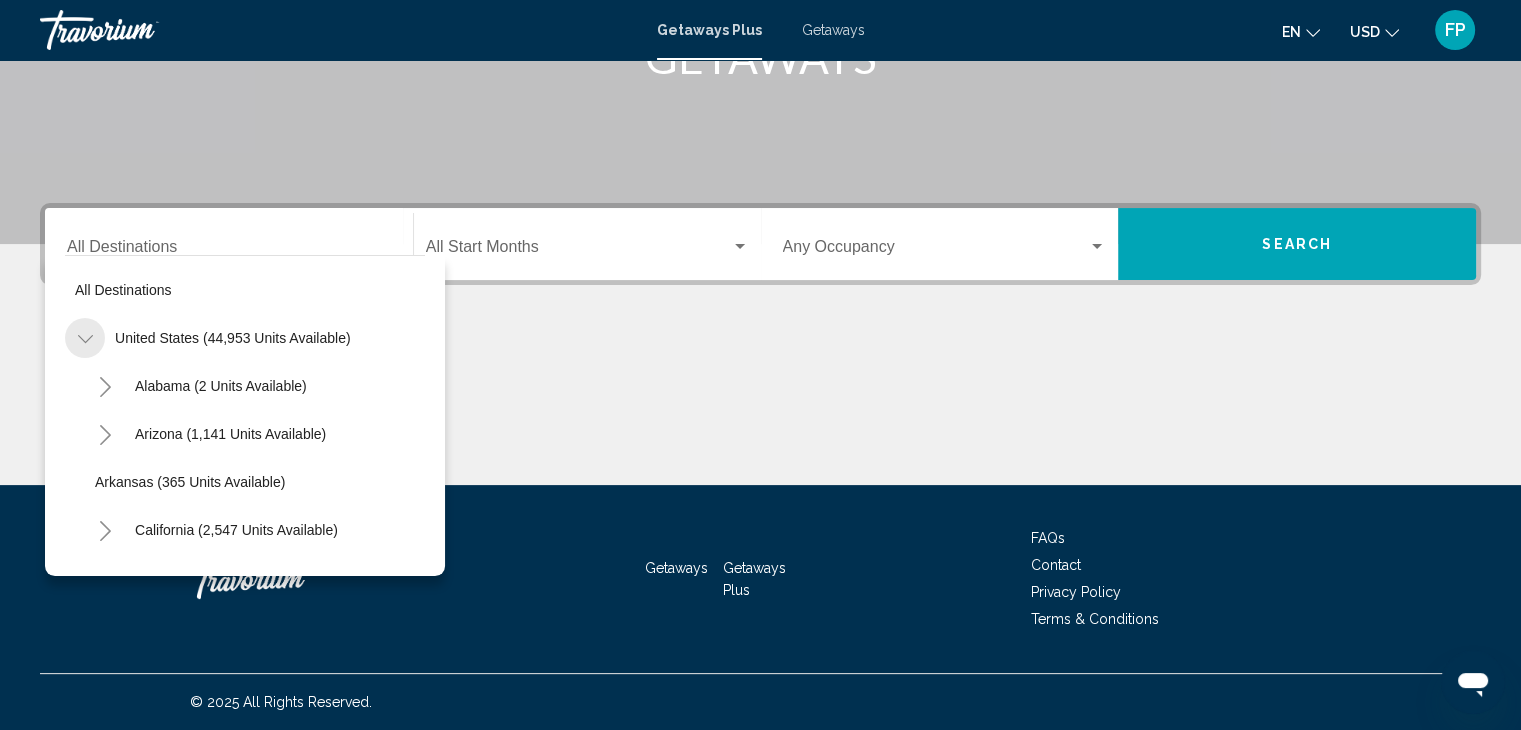 click 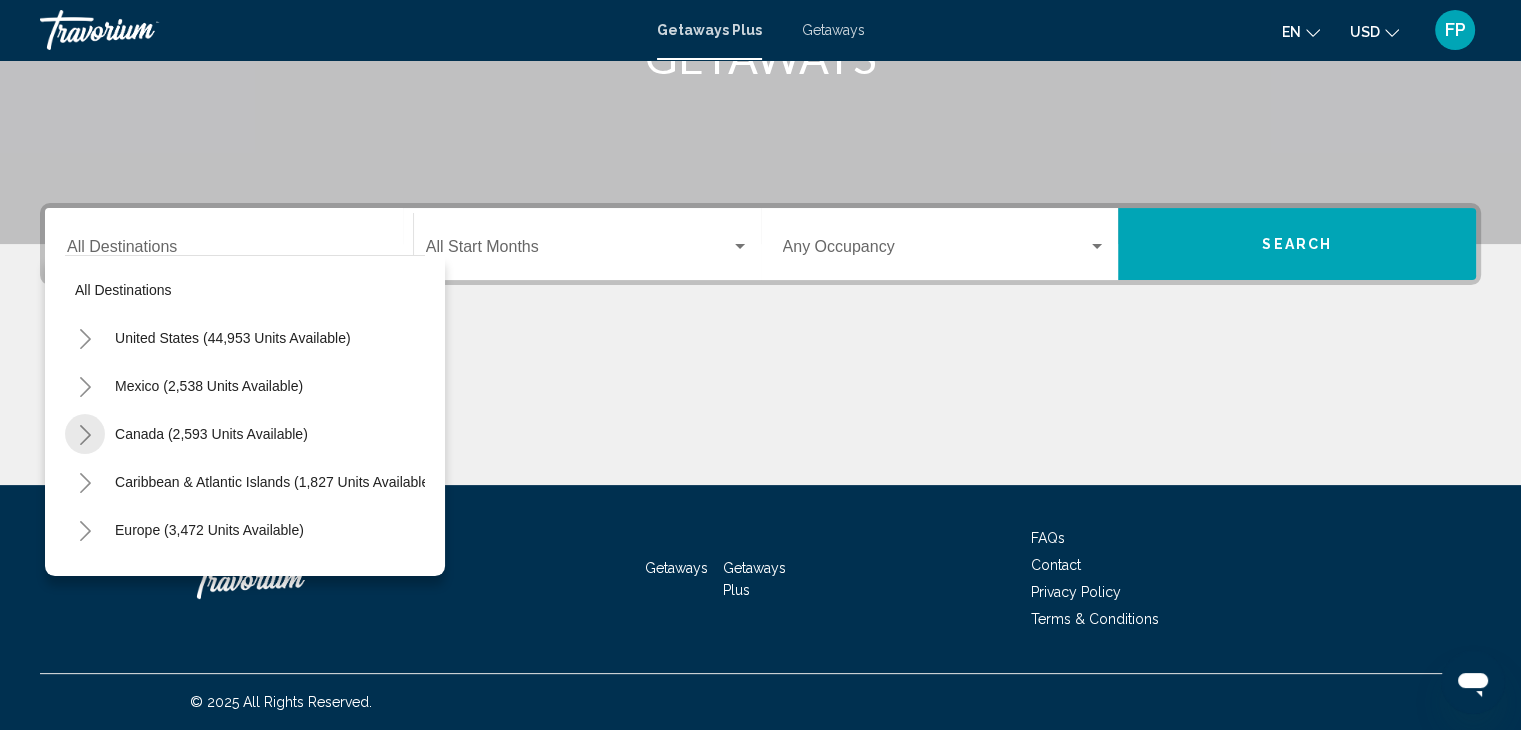 click 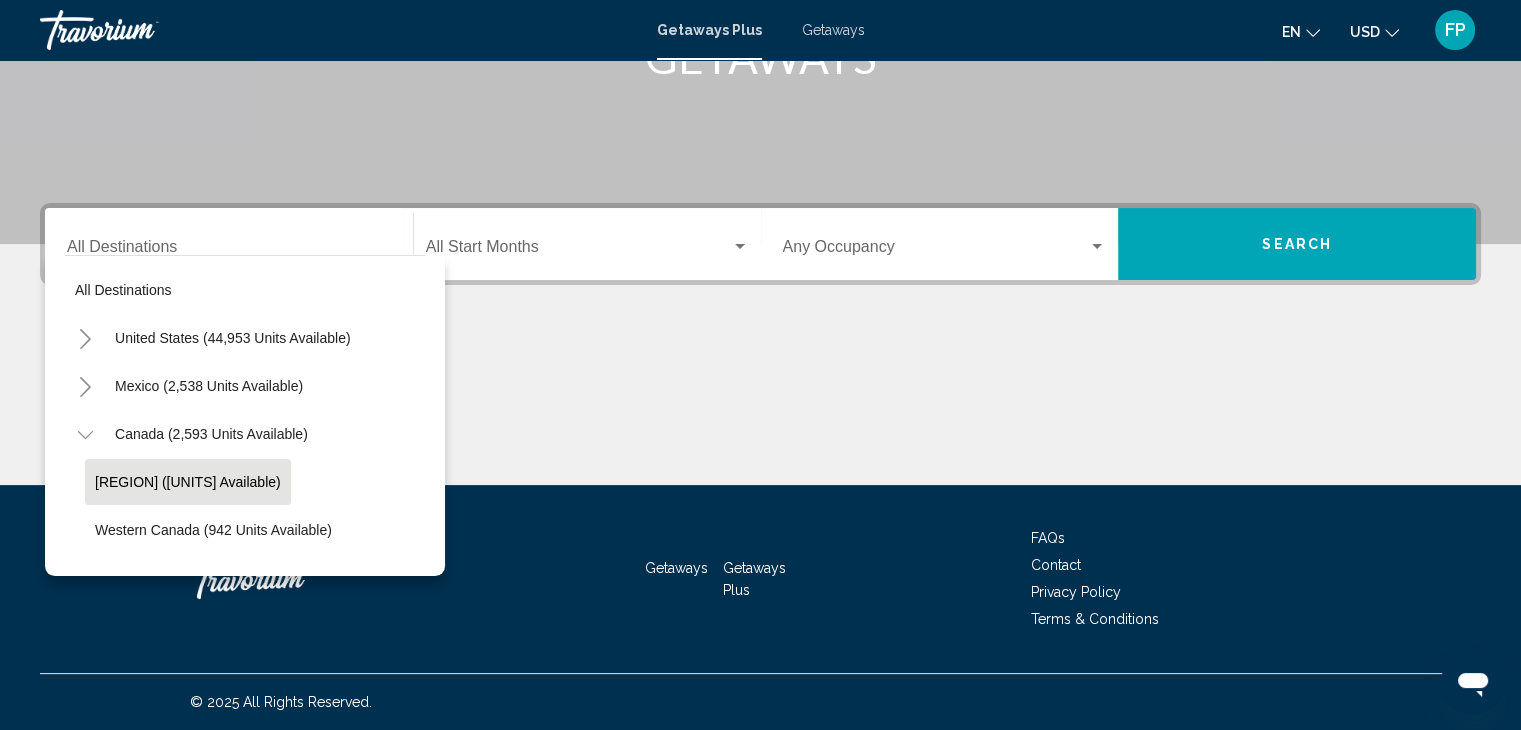 click on "[REGION] ([UNITS] available)" 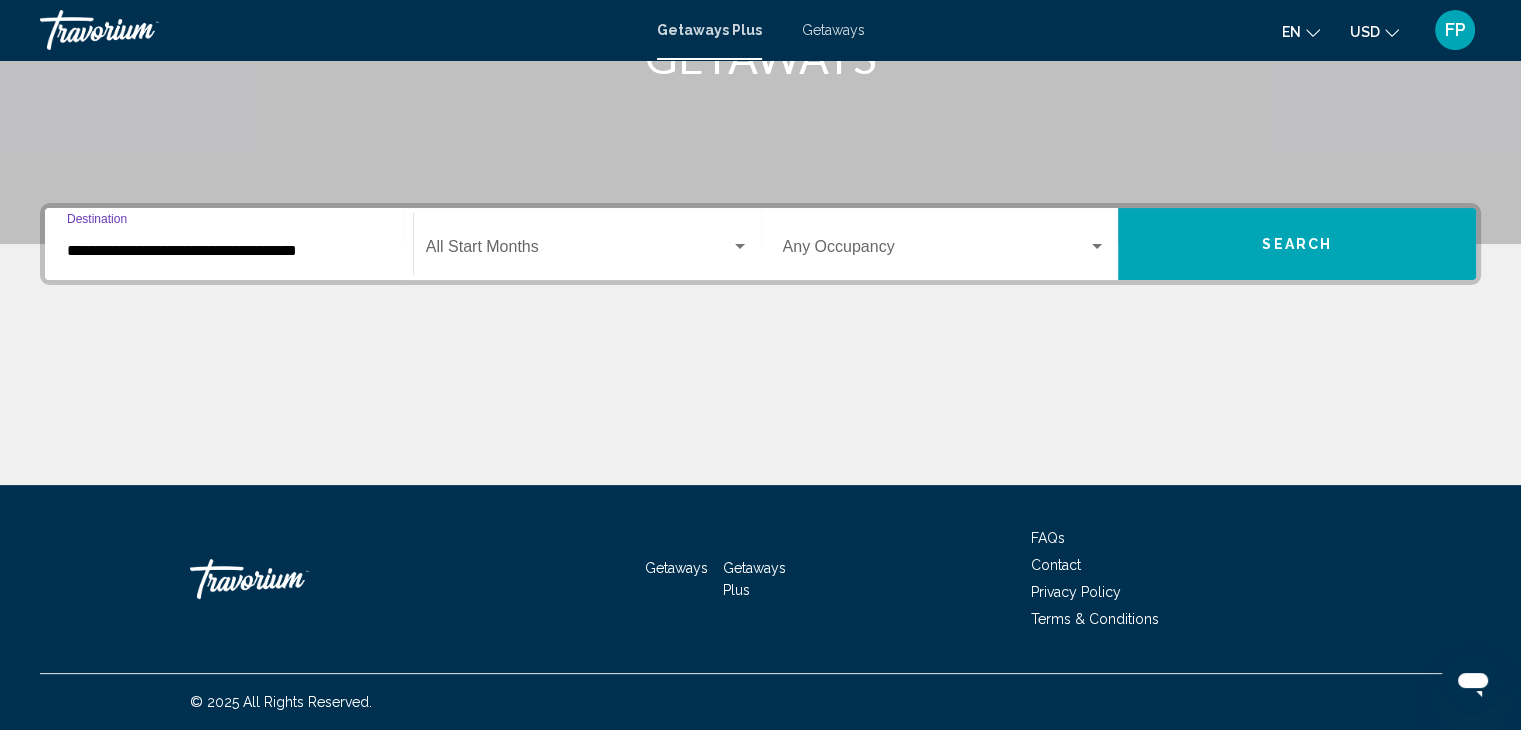 click on "Occupancy Any Occupancy" at bounding box center [945, 244] 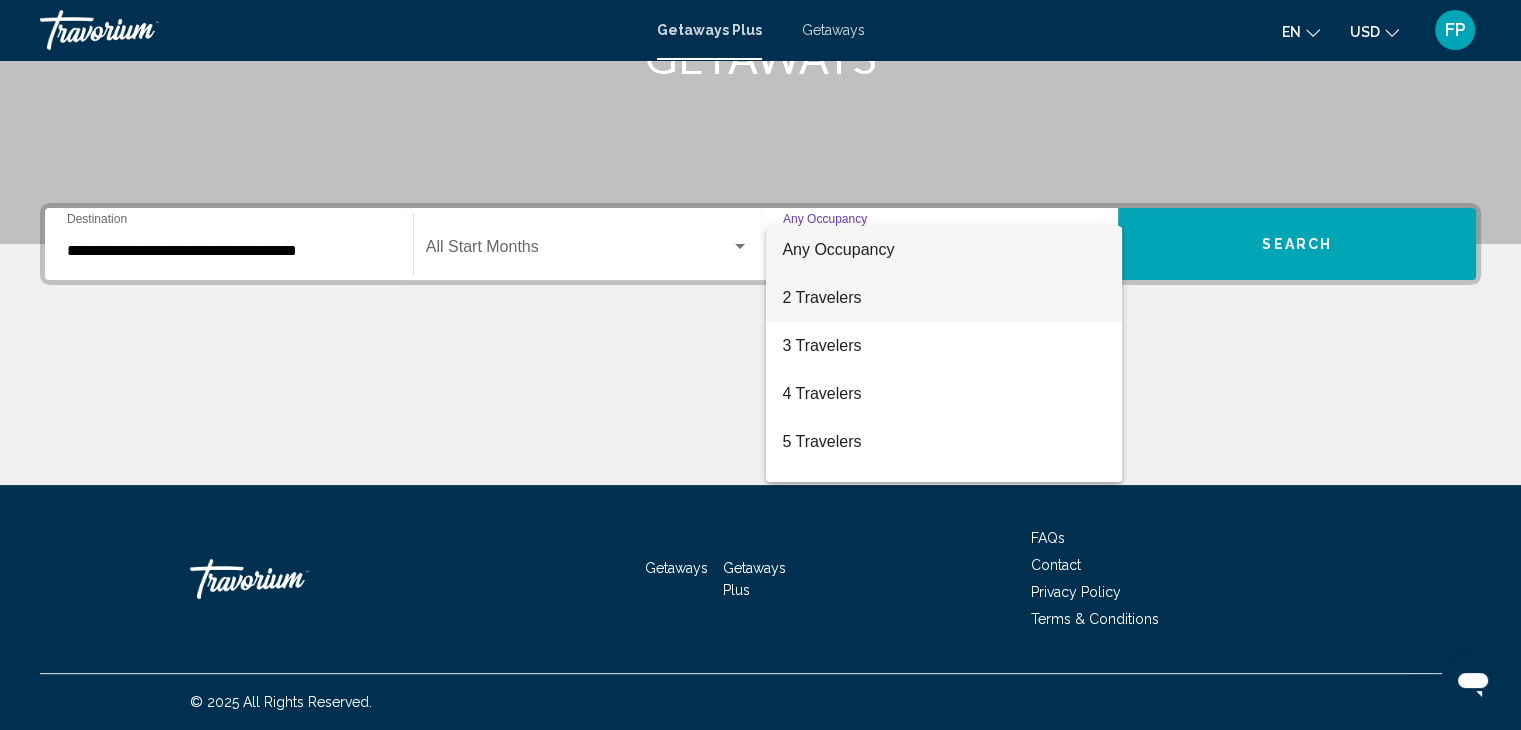 click on "2 Travelers" at bounding box center (944, 298) 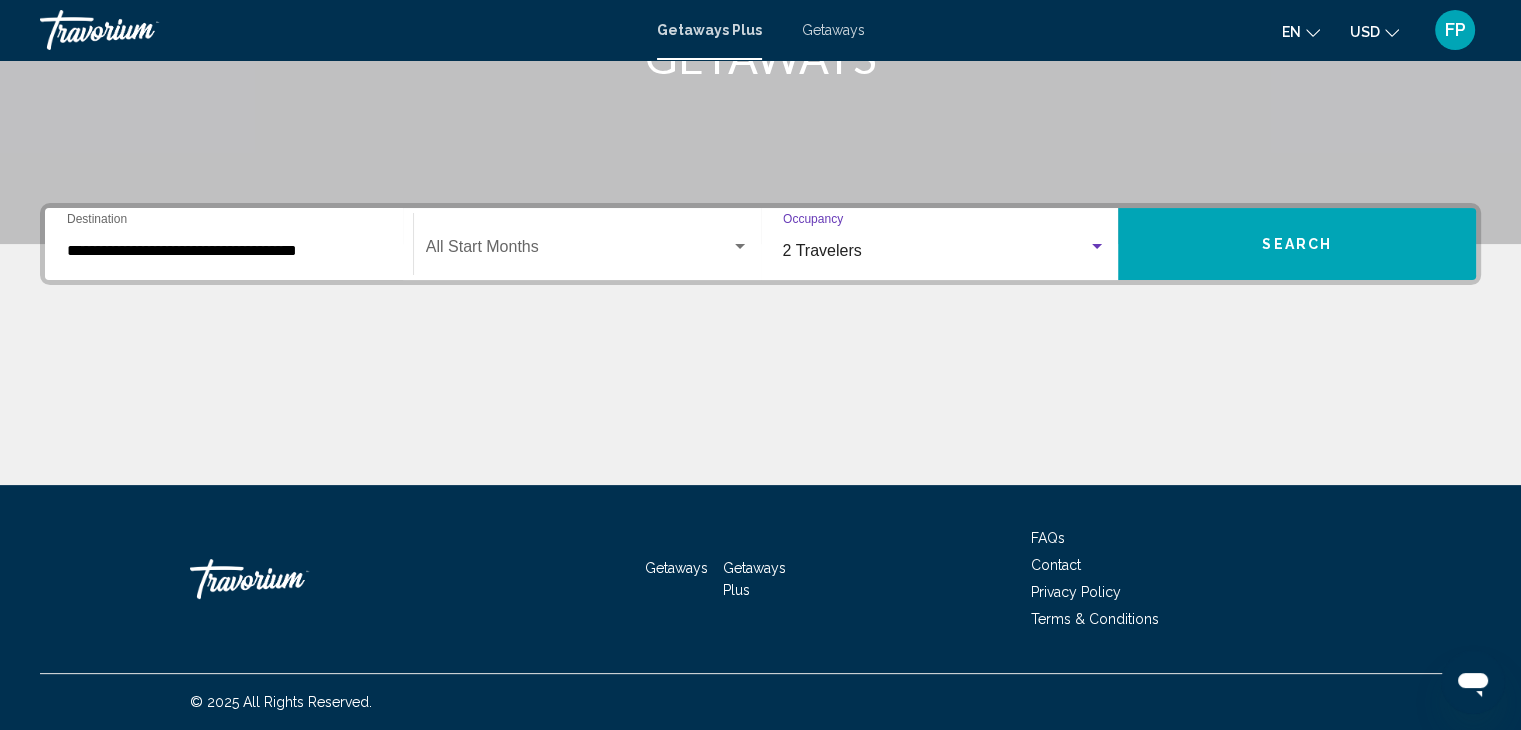 click at bounding box center [578, 251] 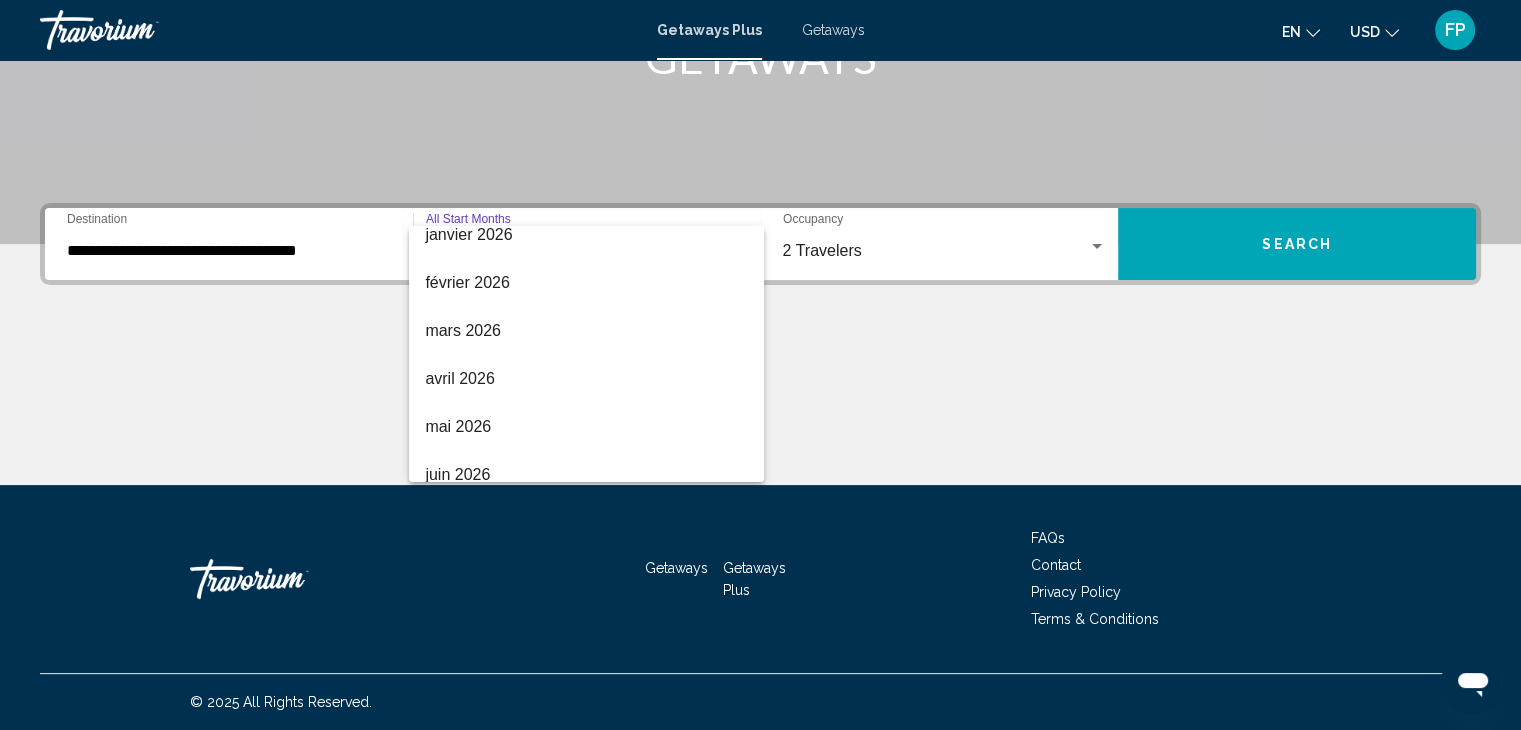 scroll, scrollTop: 315, scrollLeft: 0, axis: vertical 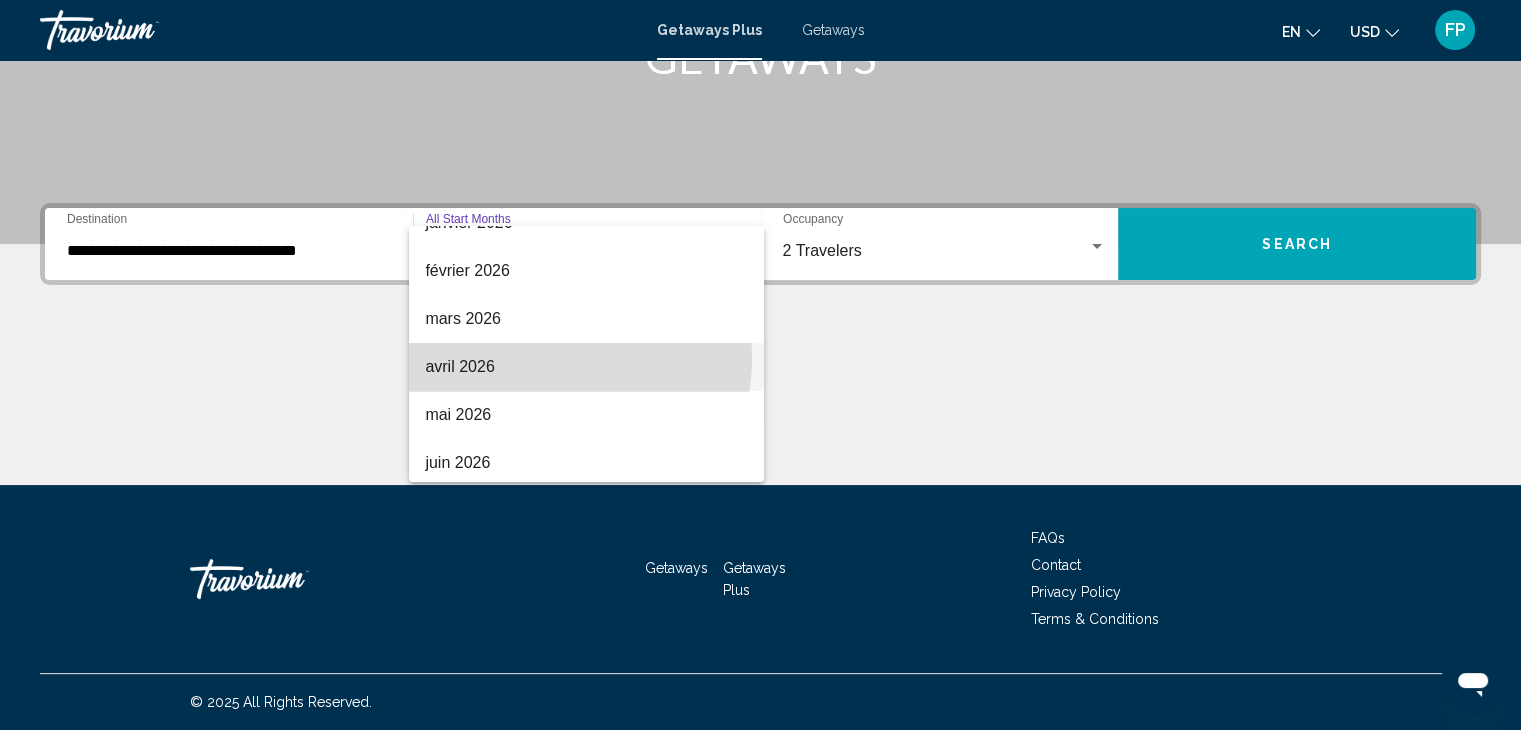 click on "avril 2026" at bounding box center (586, 367) 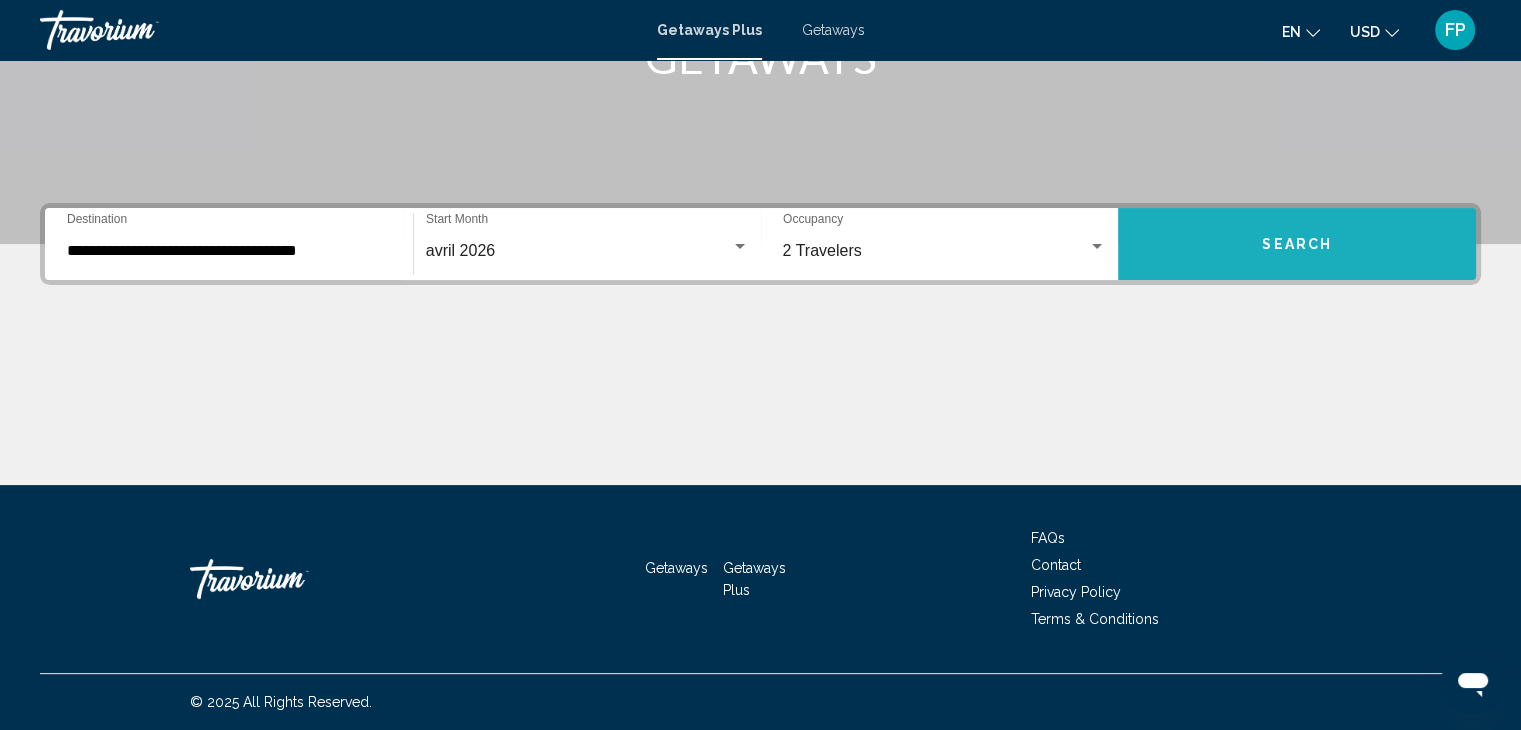 click on "Search" at bounding box center (1297, 245) 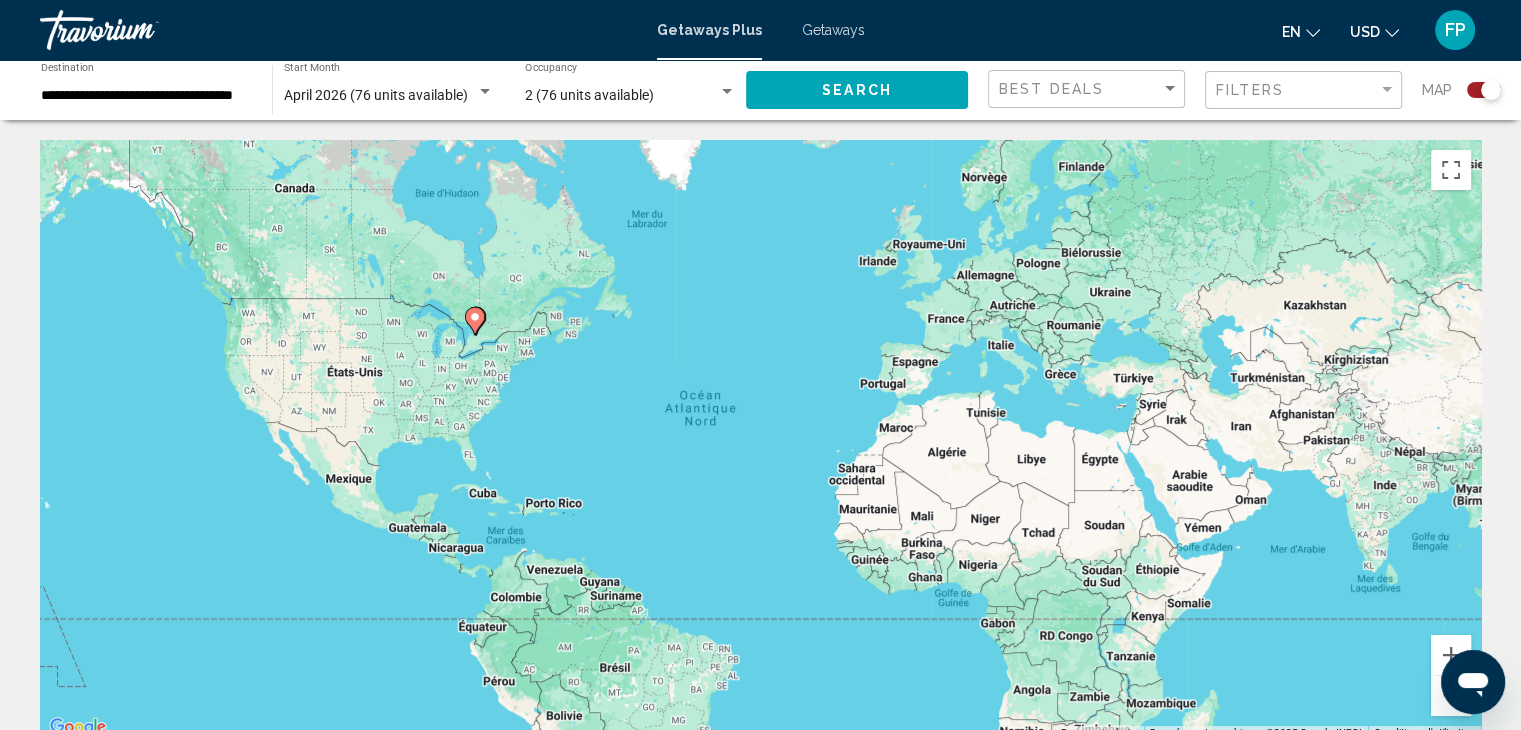 click 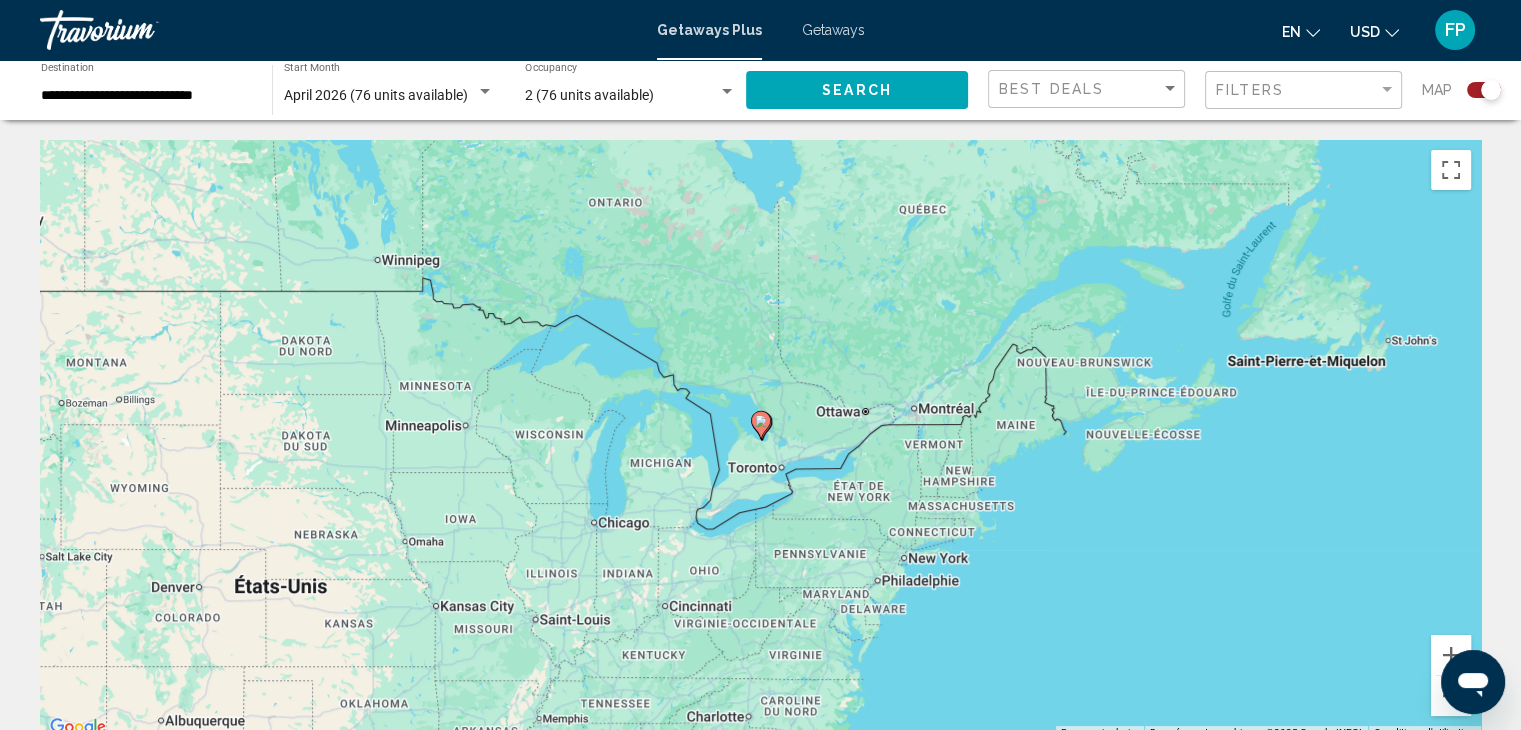 click at bounding box center (761, 425) 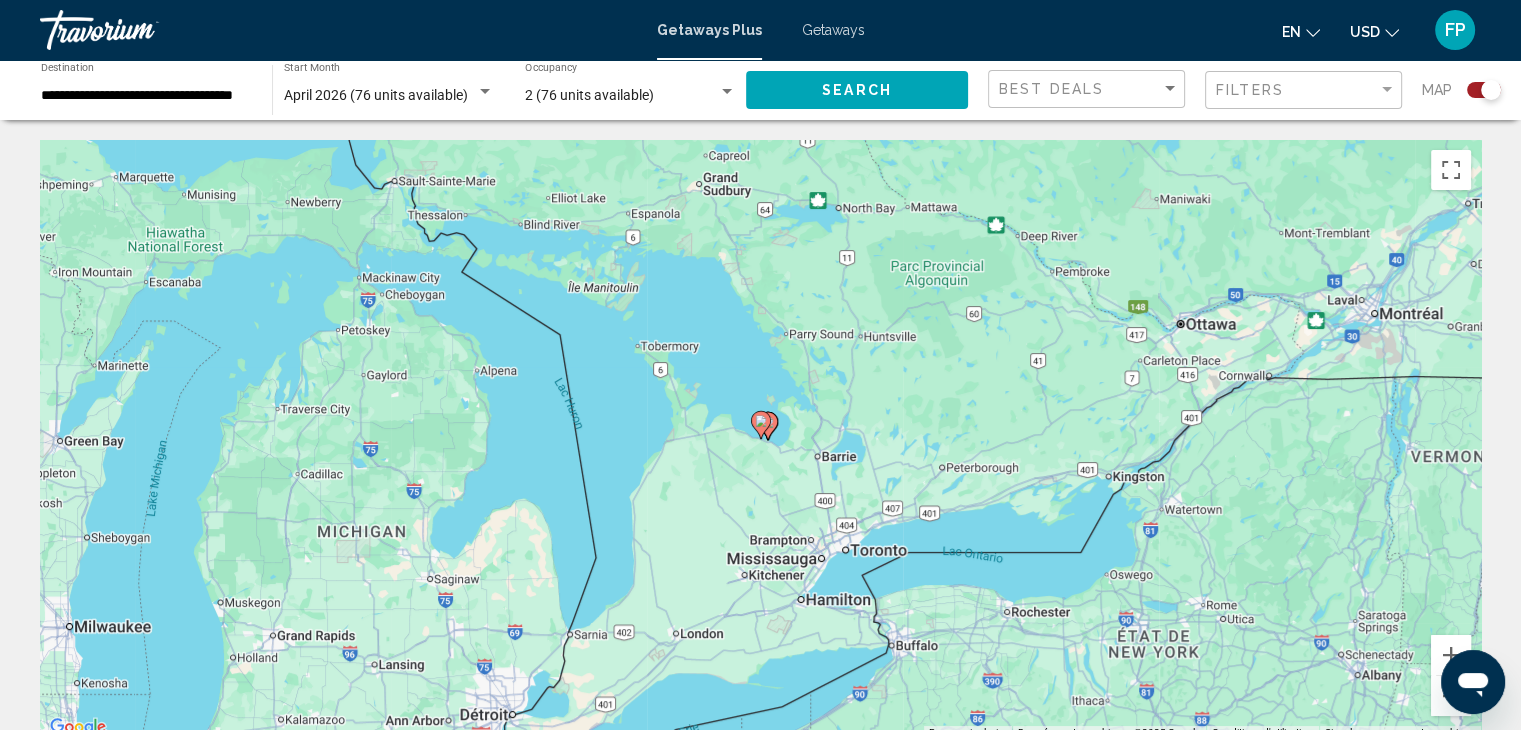 click at bounding box center [761, 425] 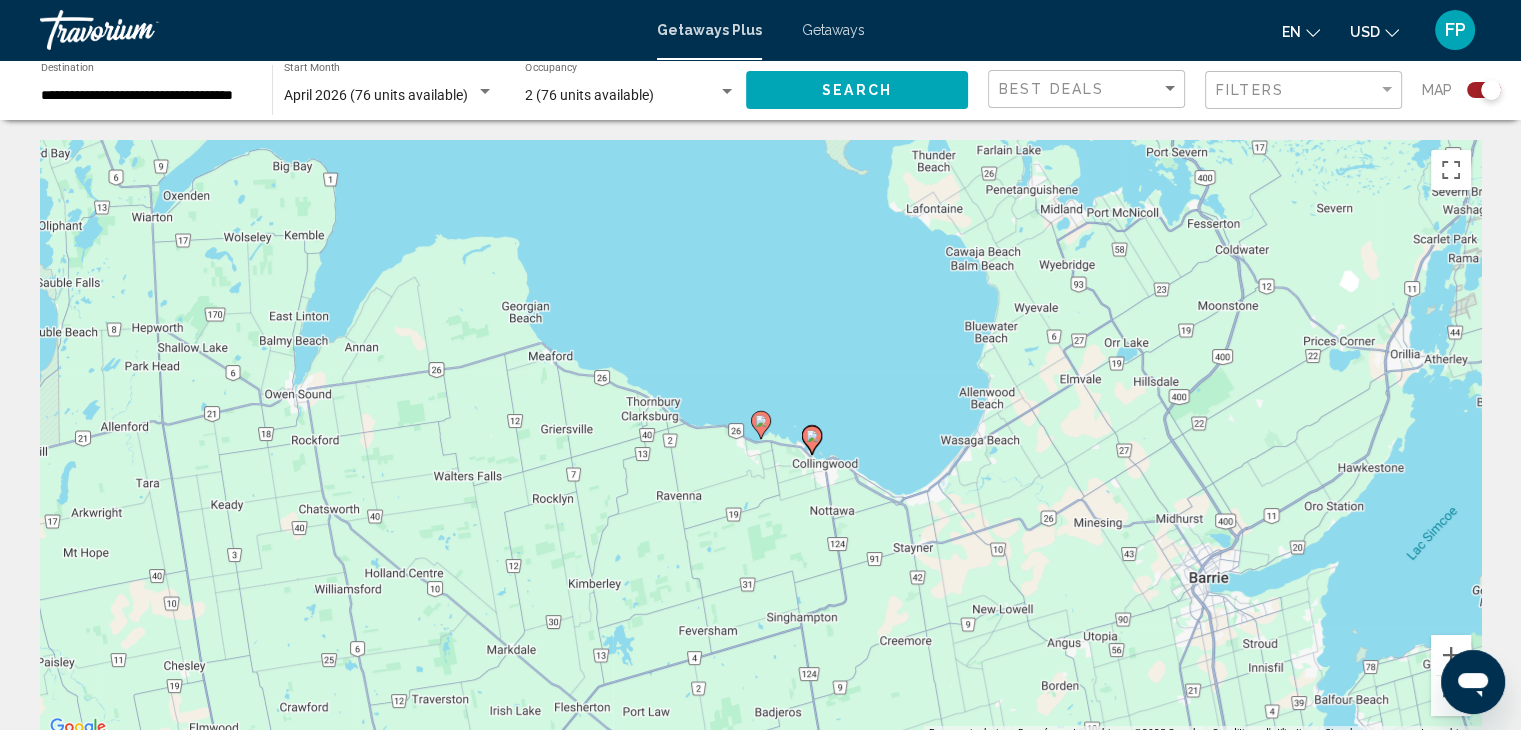 click 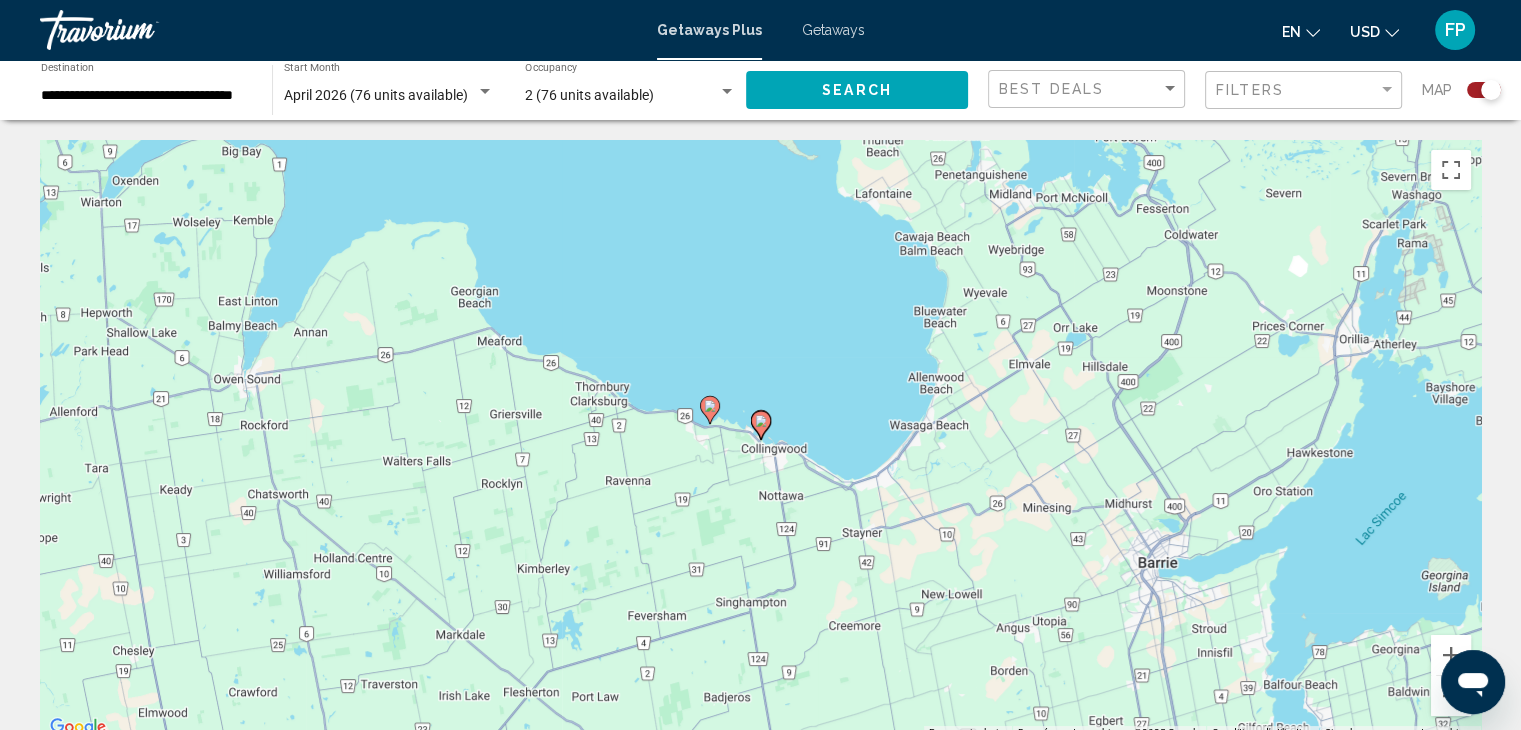 click at bounding box center (761, 425) 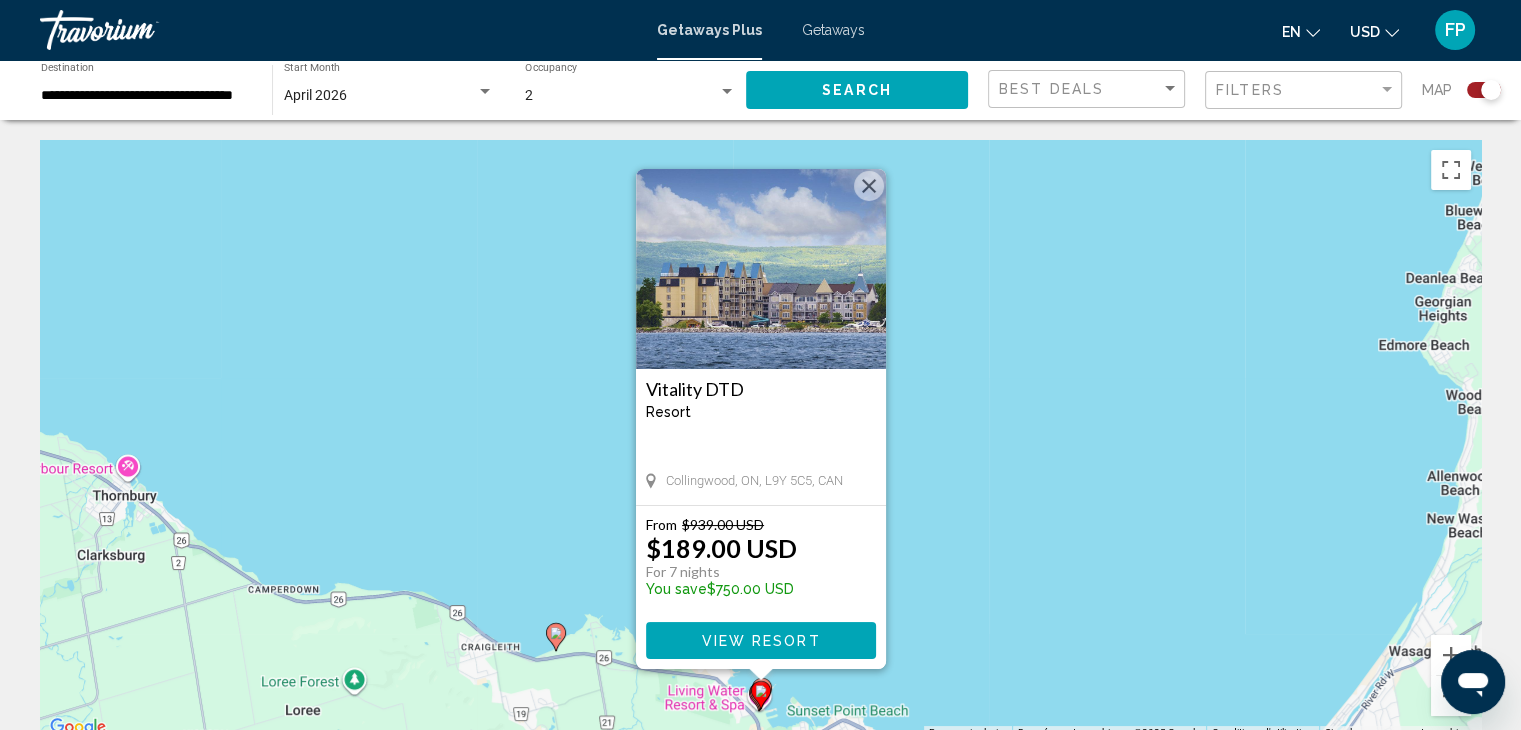 click at bounding box center [869, 186] 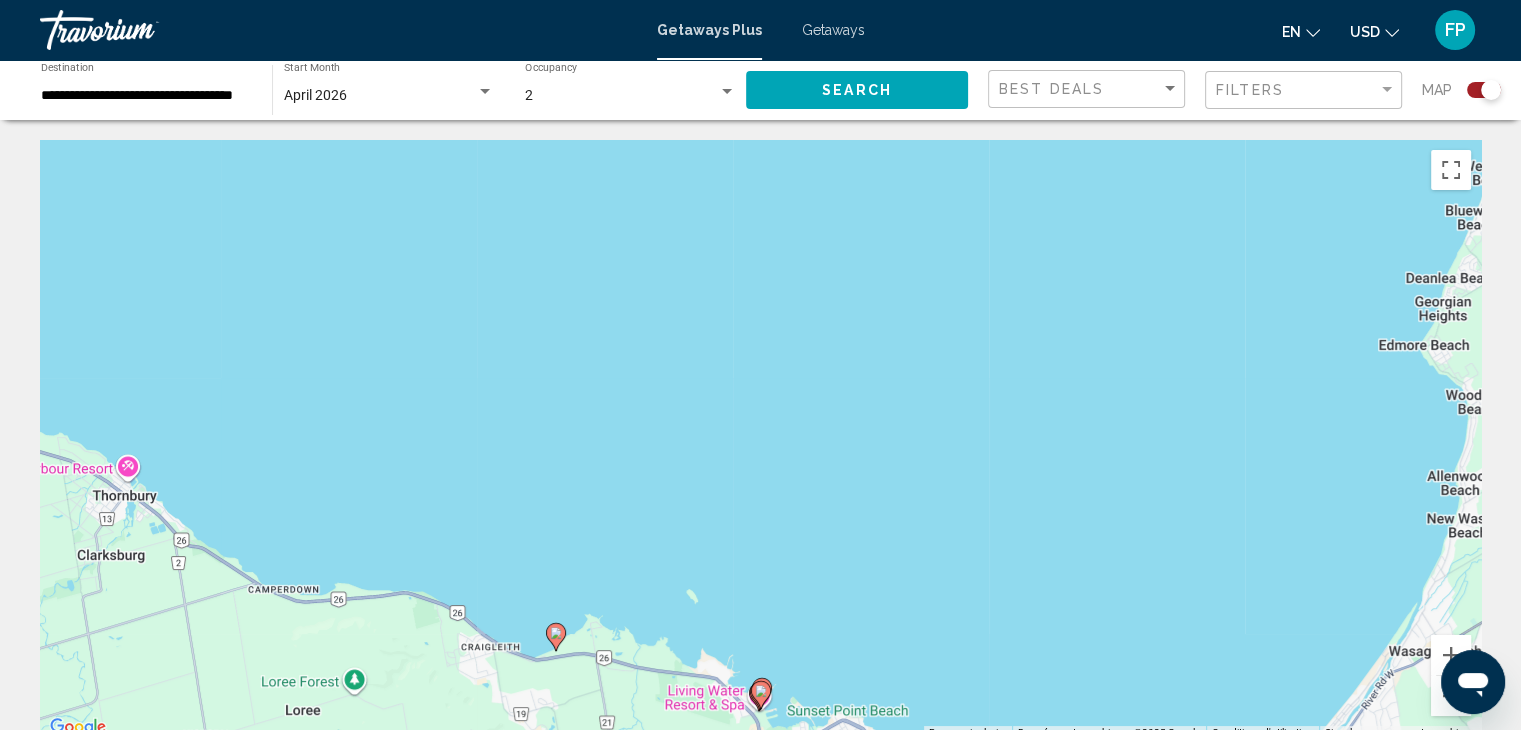 click on "Pour naviguer, appuyez sur les touches fléchées. Pour activer le glissement avec le clavier, appuyez sur Alt+Entrée. Une fois ce mode activé, utilisez les touches fléchées pour déplacer le repère. Pour valider le déplacement, appuyez sur Entrée. Pour annuler, appuyez sur Échap." at bounding box center [760, 440] 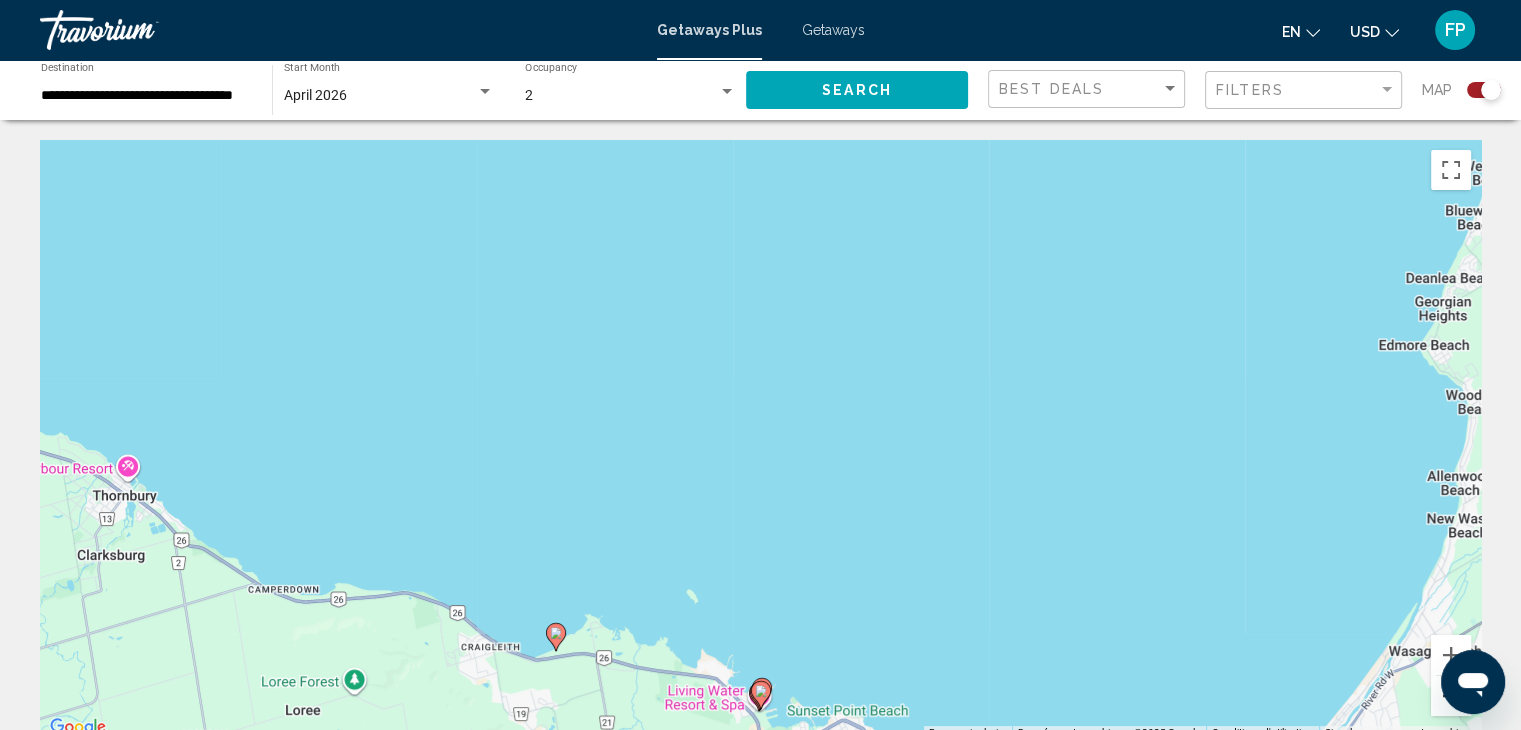 click at bounding box center [1451, 696] 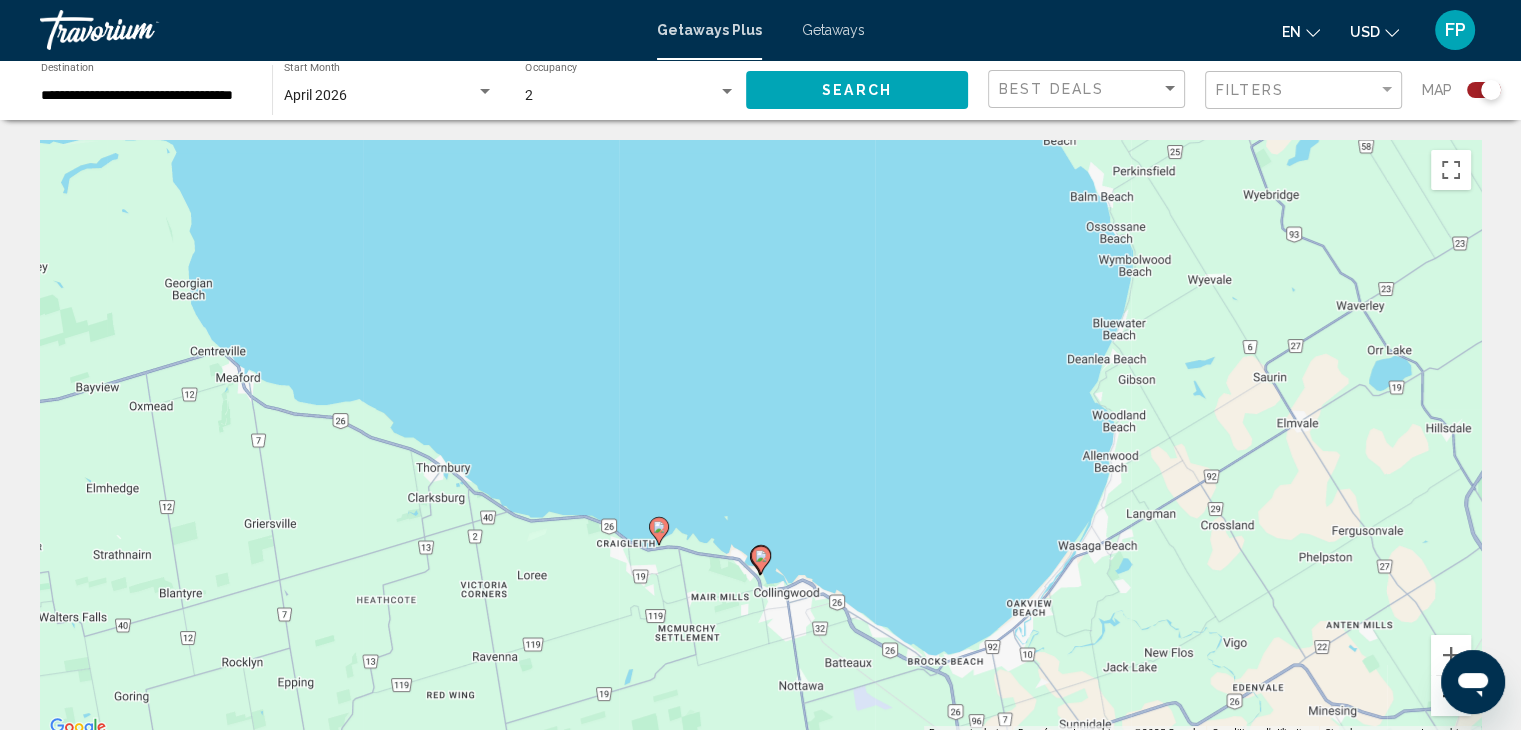 click at bounding box center [1451, 696] 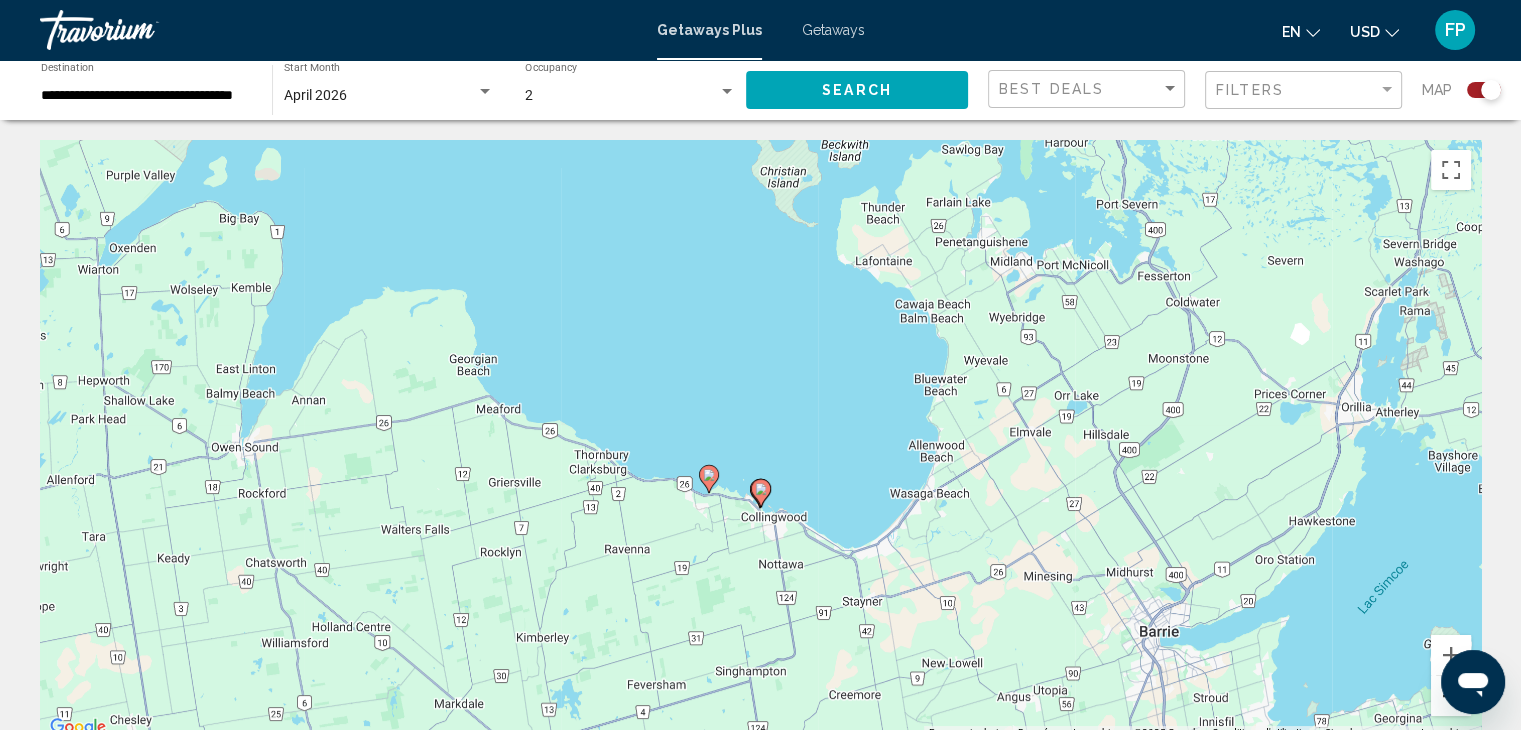click at bounding box center (1451, 696) 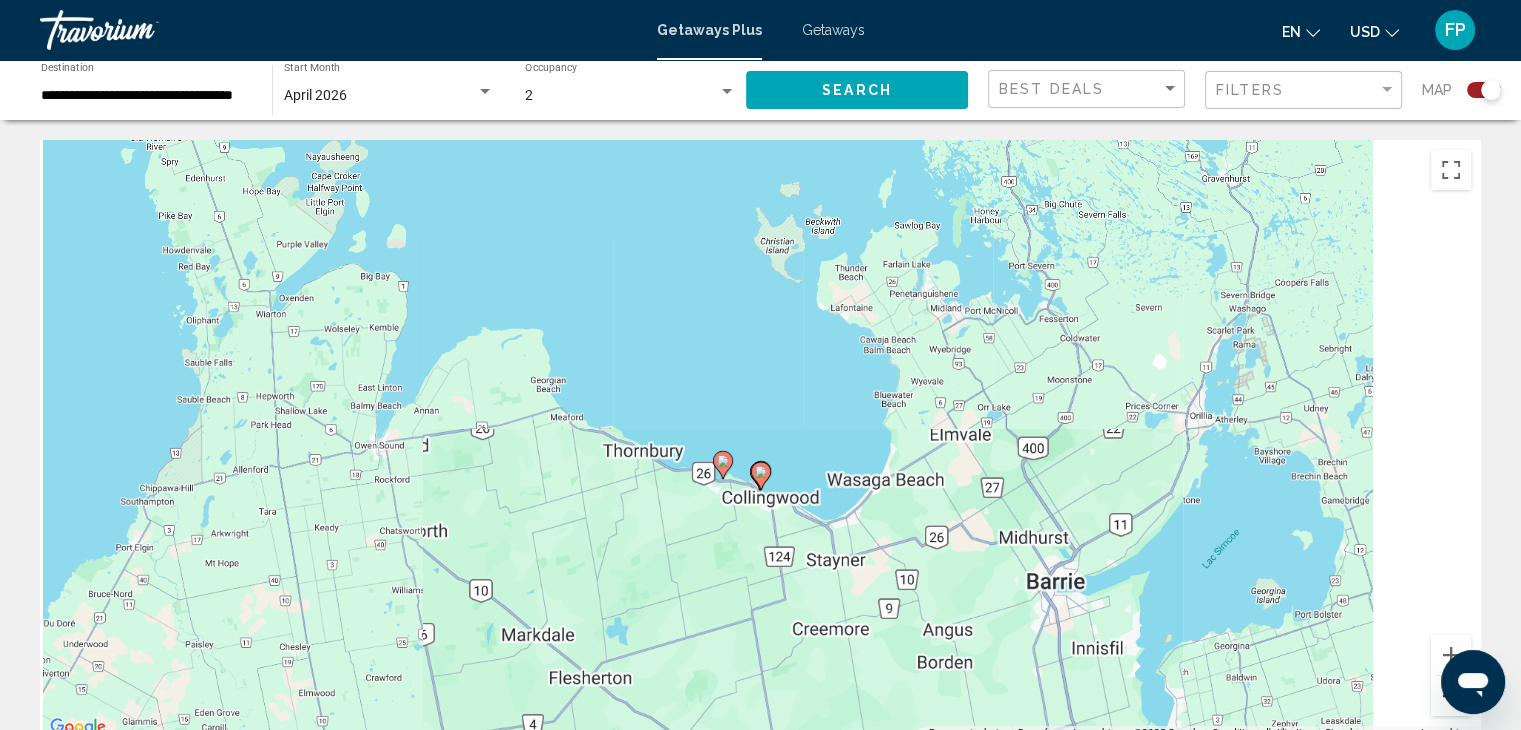 click at bounding box center (1451, 696) 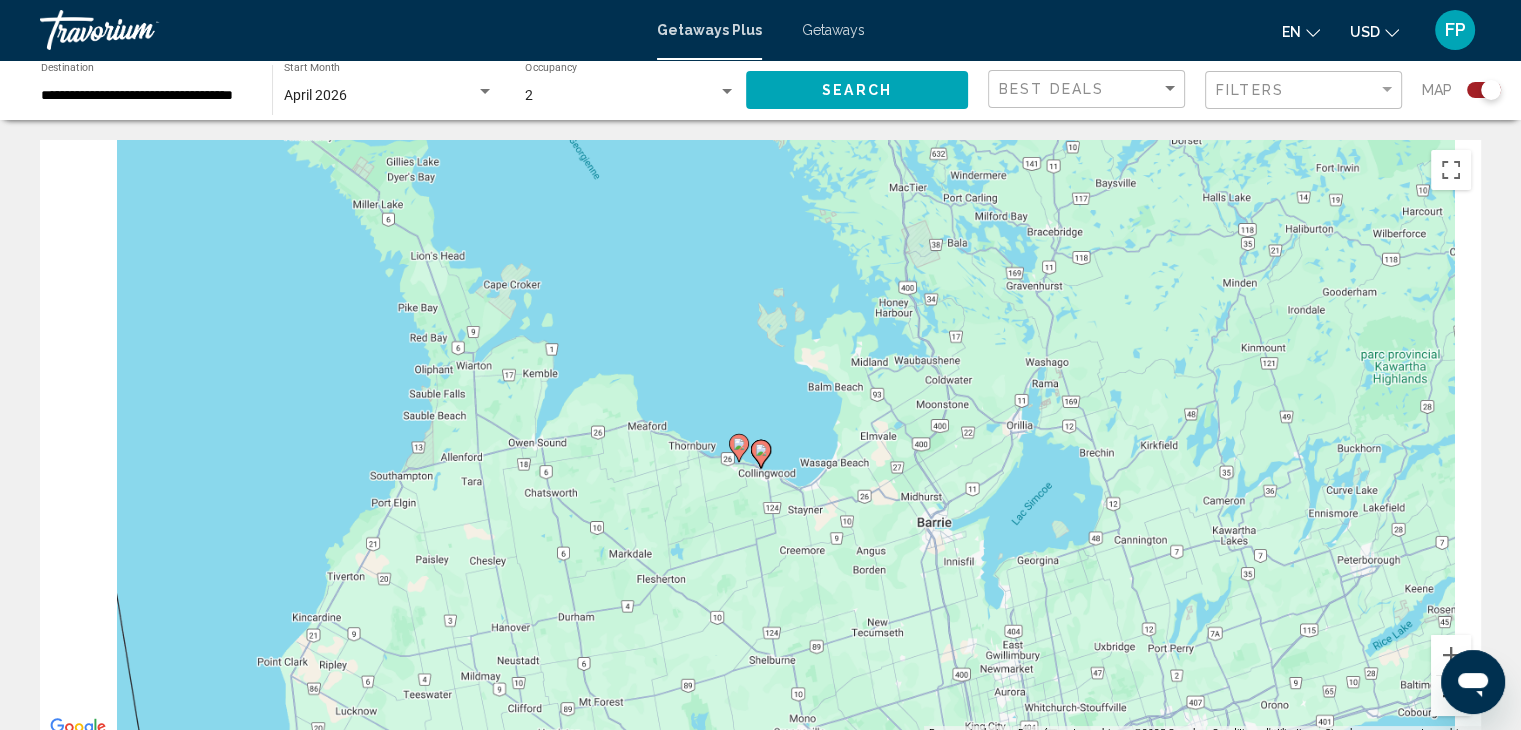 click at bounding box center (1451, 696) 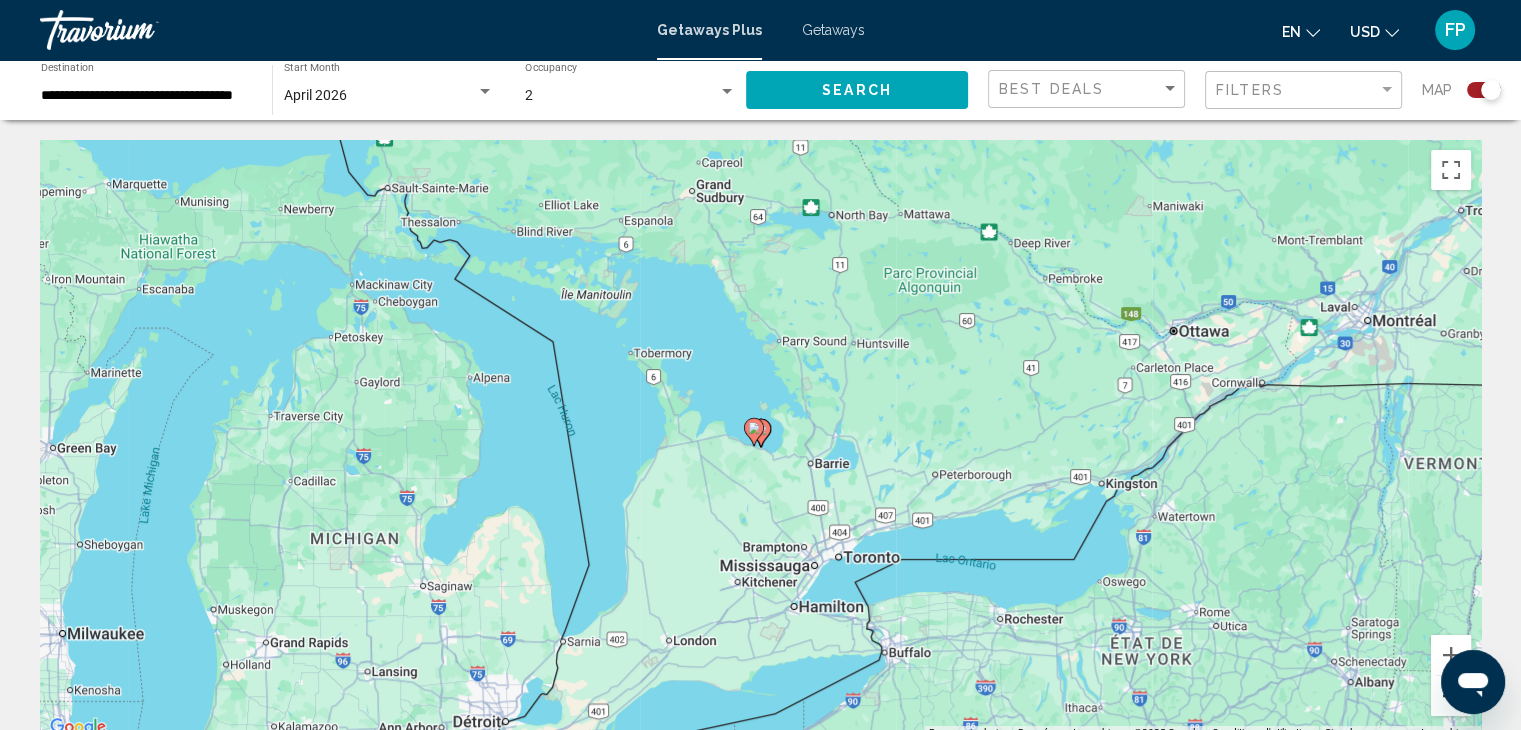 click at bounding box center [1451, 696] 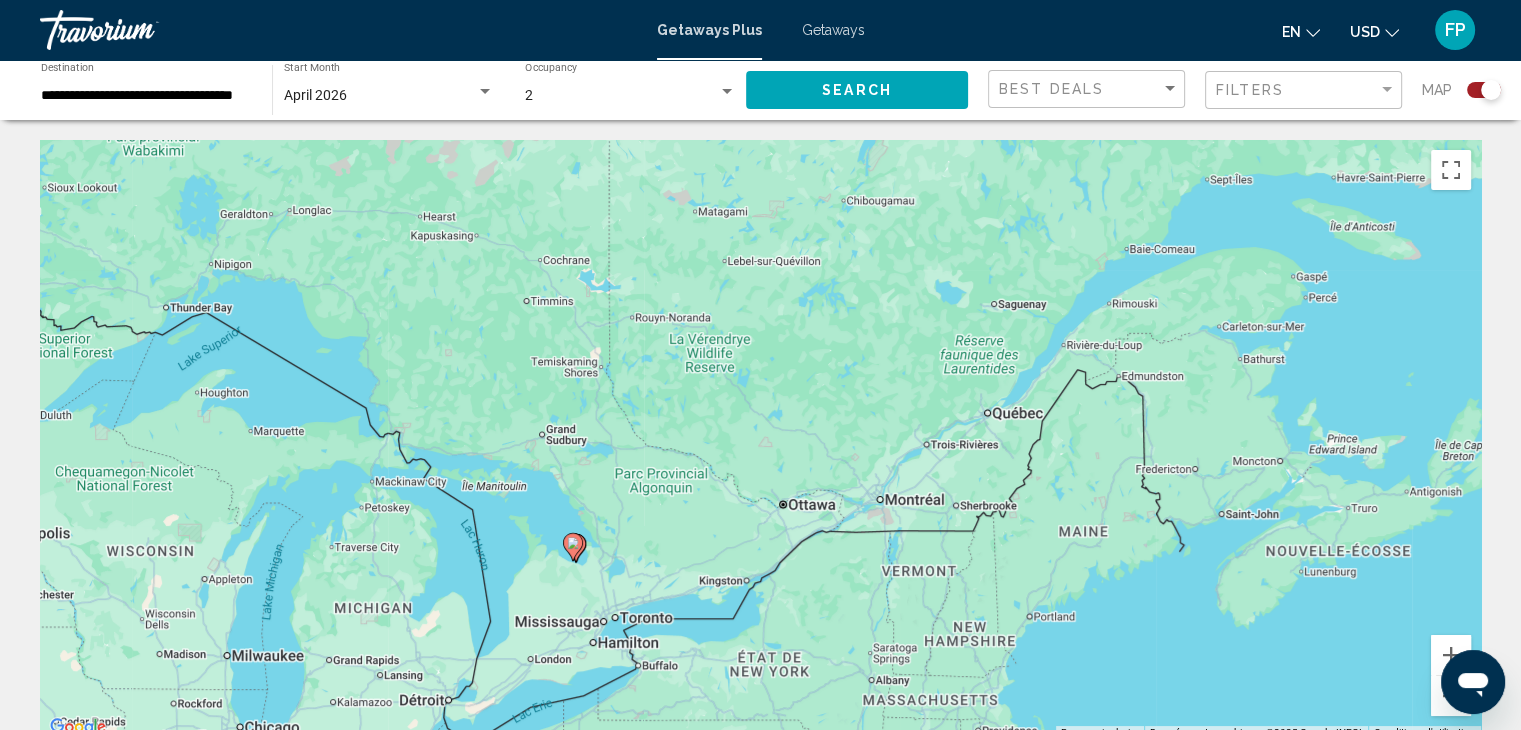 drag, startPoint x: 1047, startPoint y: 325, endPoint x: 871, endPoint y: 435, distance: 207.54759 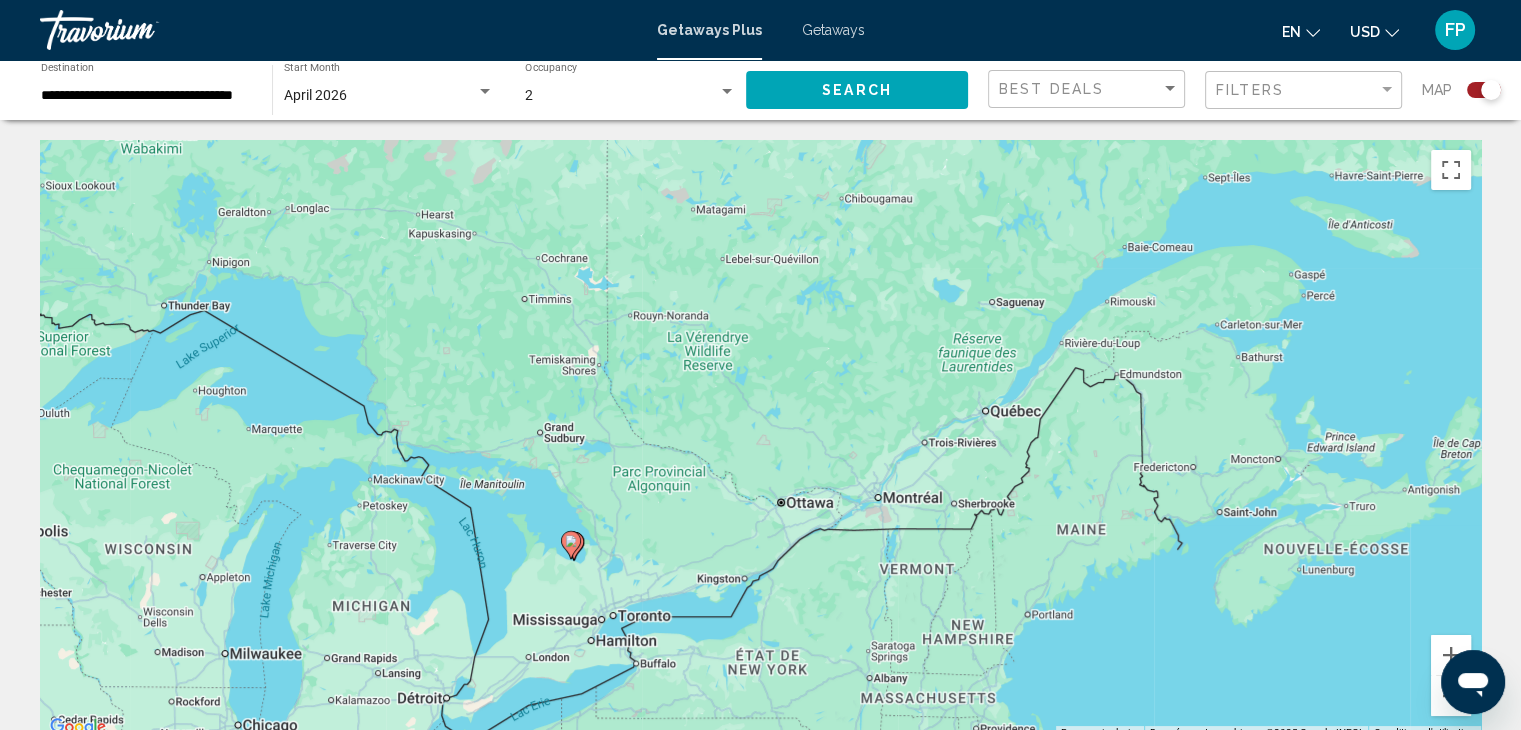 scroll, scrollTop: 0, scrollLeft: 0, axis: both 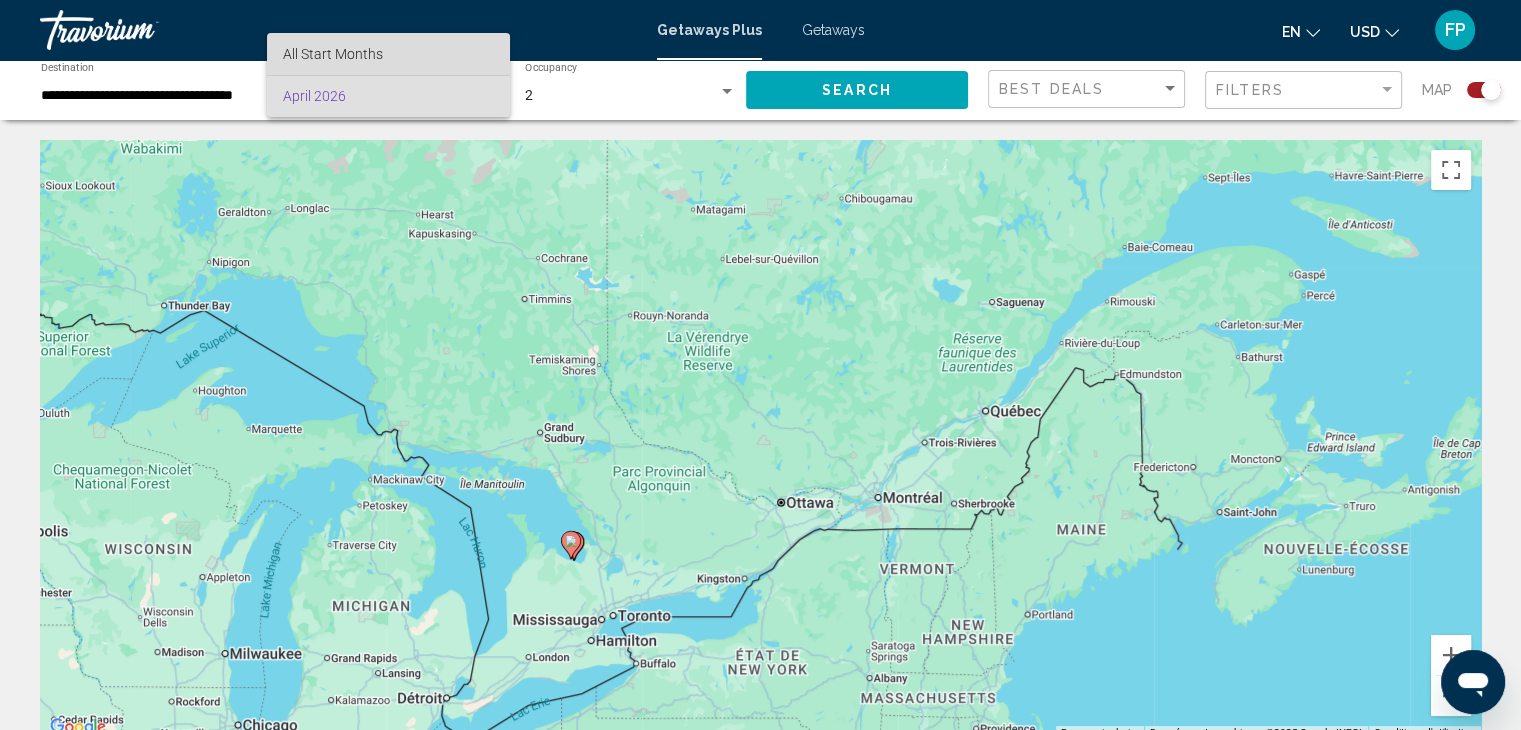click on "All Start Months" at bounding box center [388, 54] 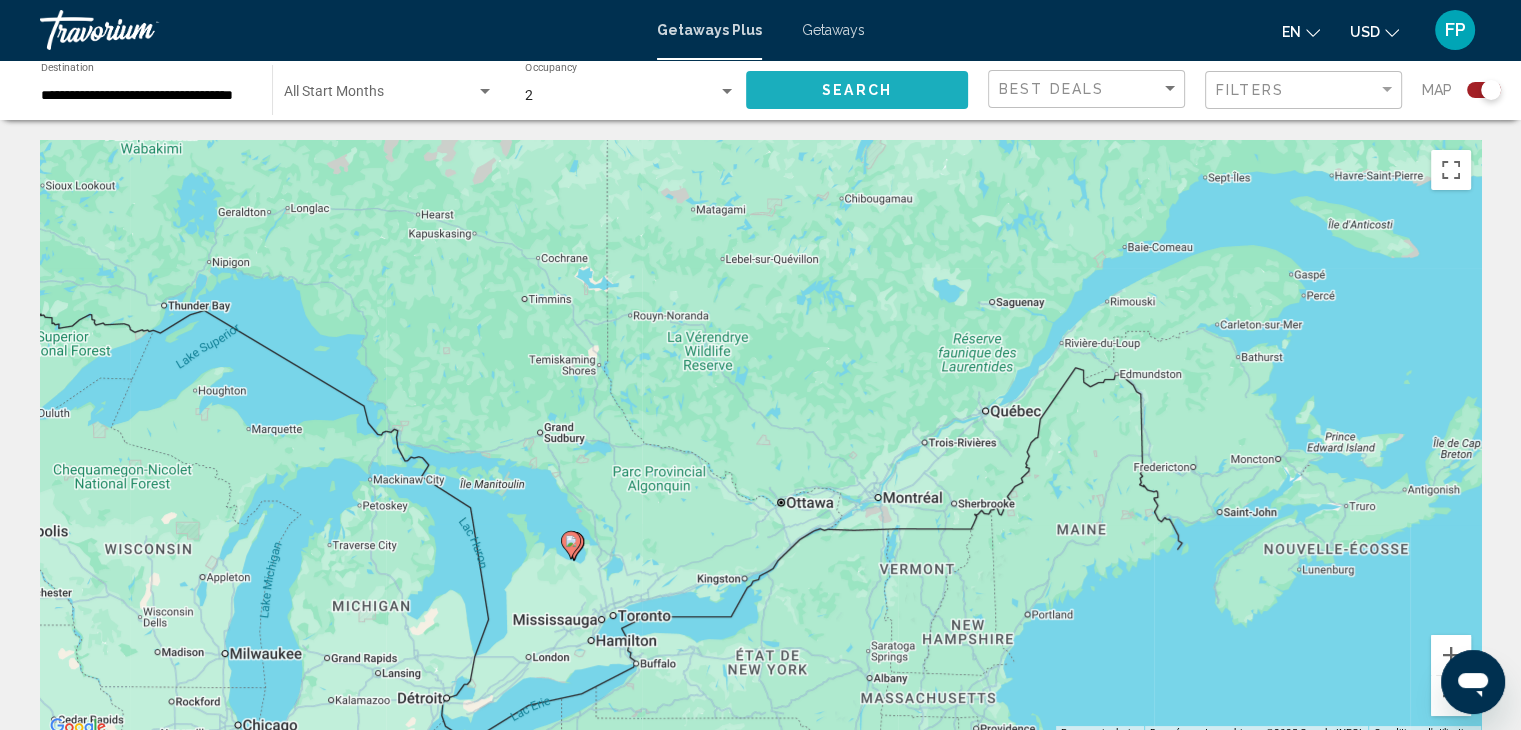 click on "Search" 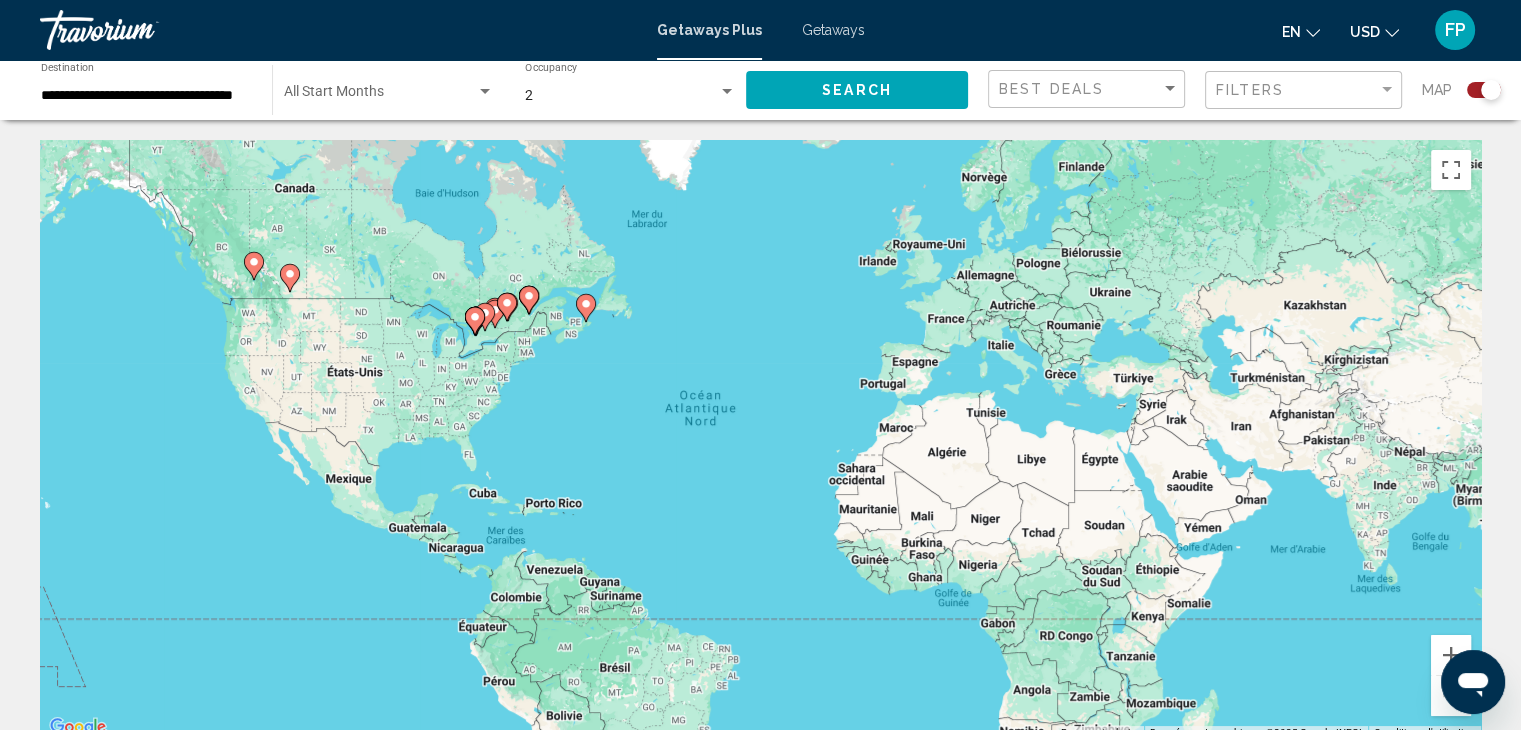 click 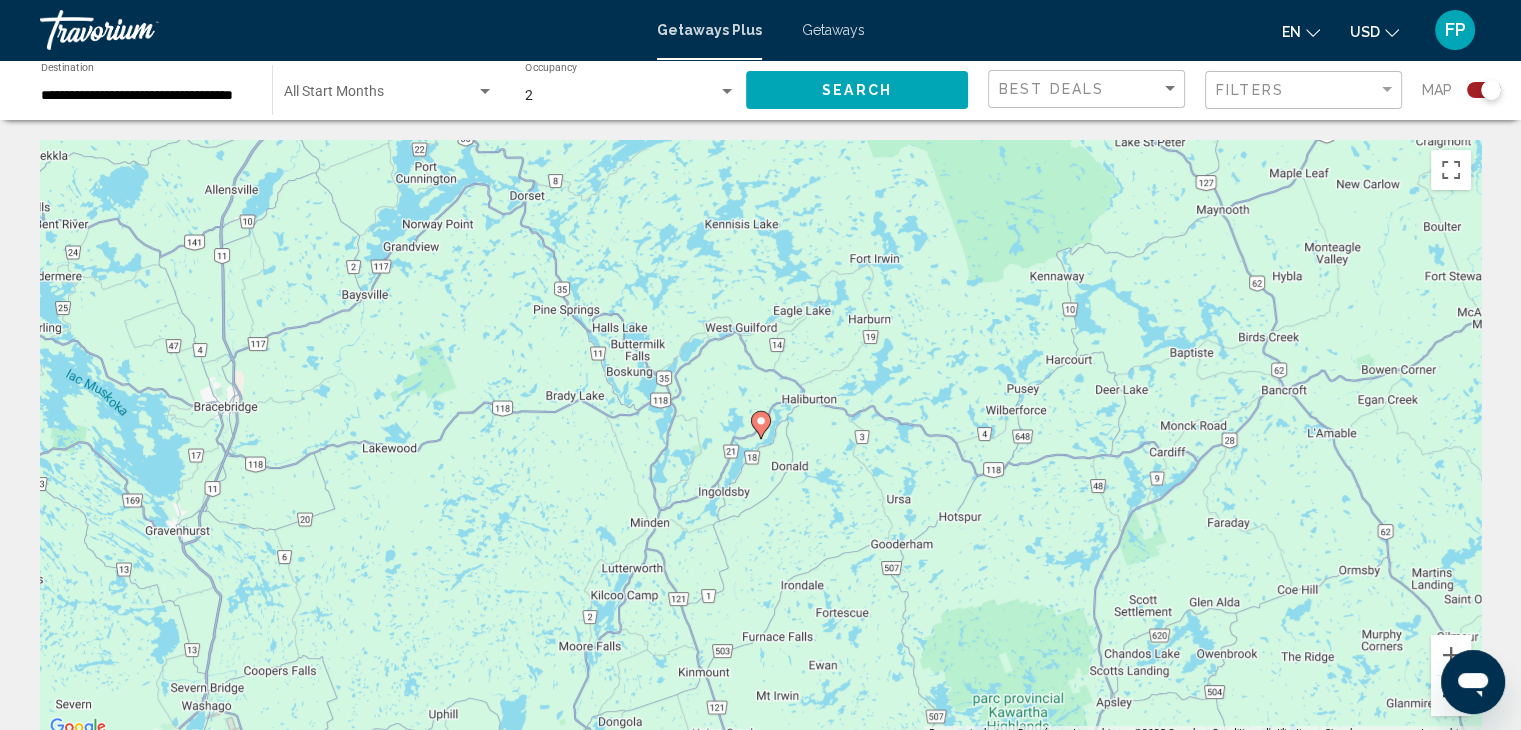 click at bounding box center (1451, 696) 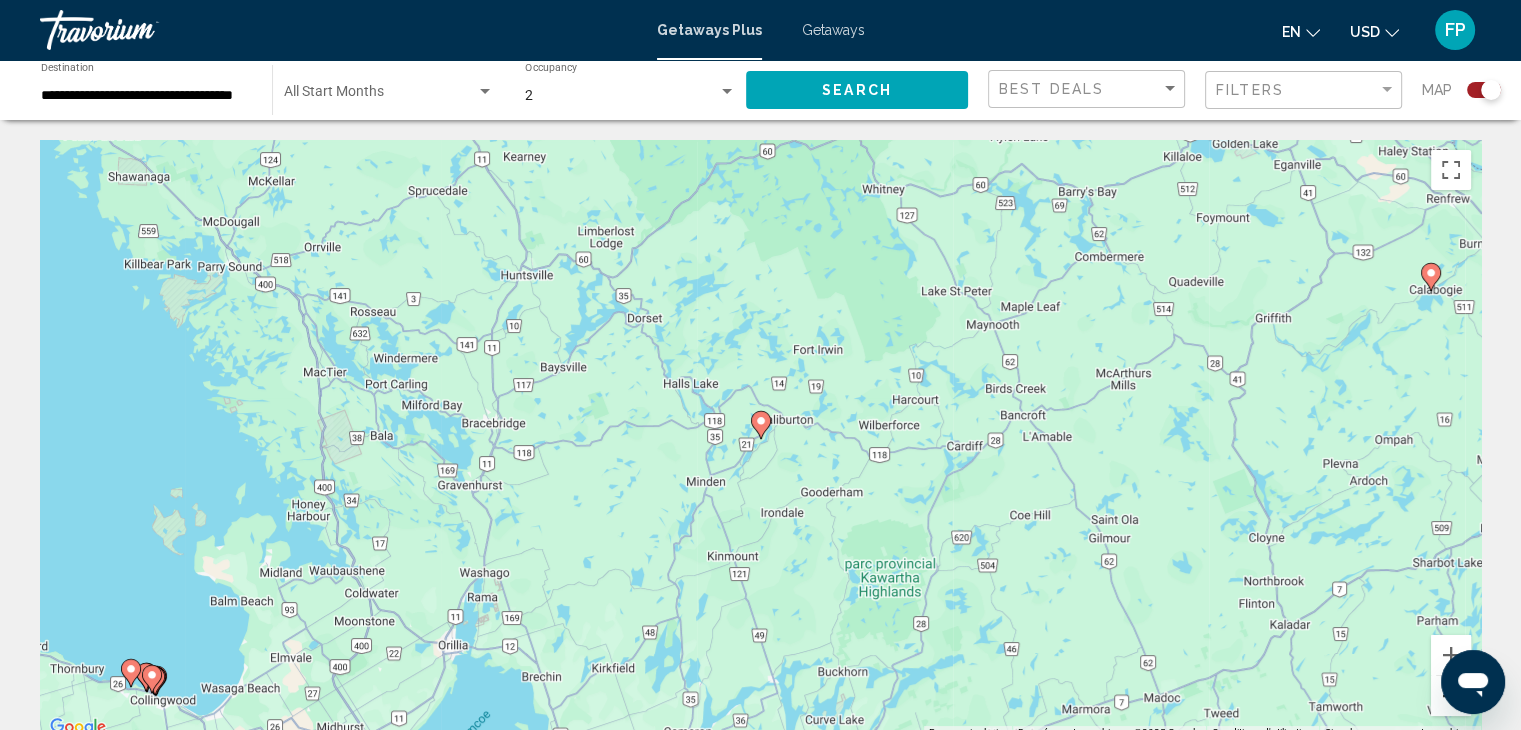 click at bounding box center (1451, 696) 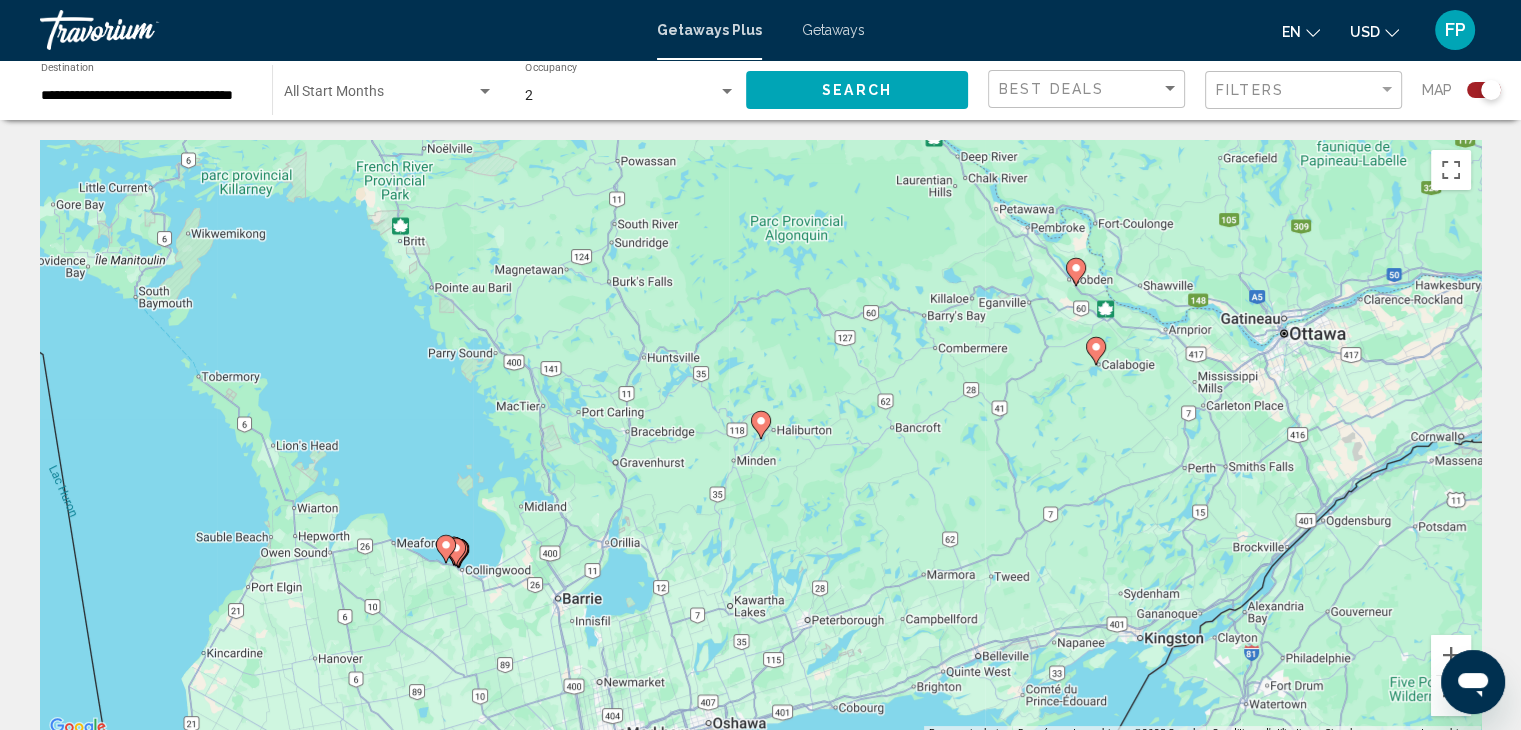 drag, startPoint x: 1466, startPoint y: 452, endPoint x: 1099, endPoint y: 449, distance: 367.01227 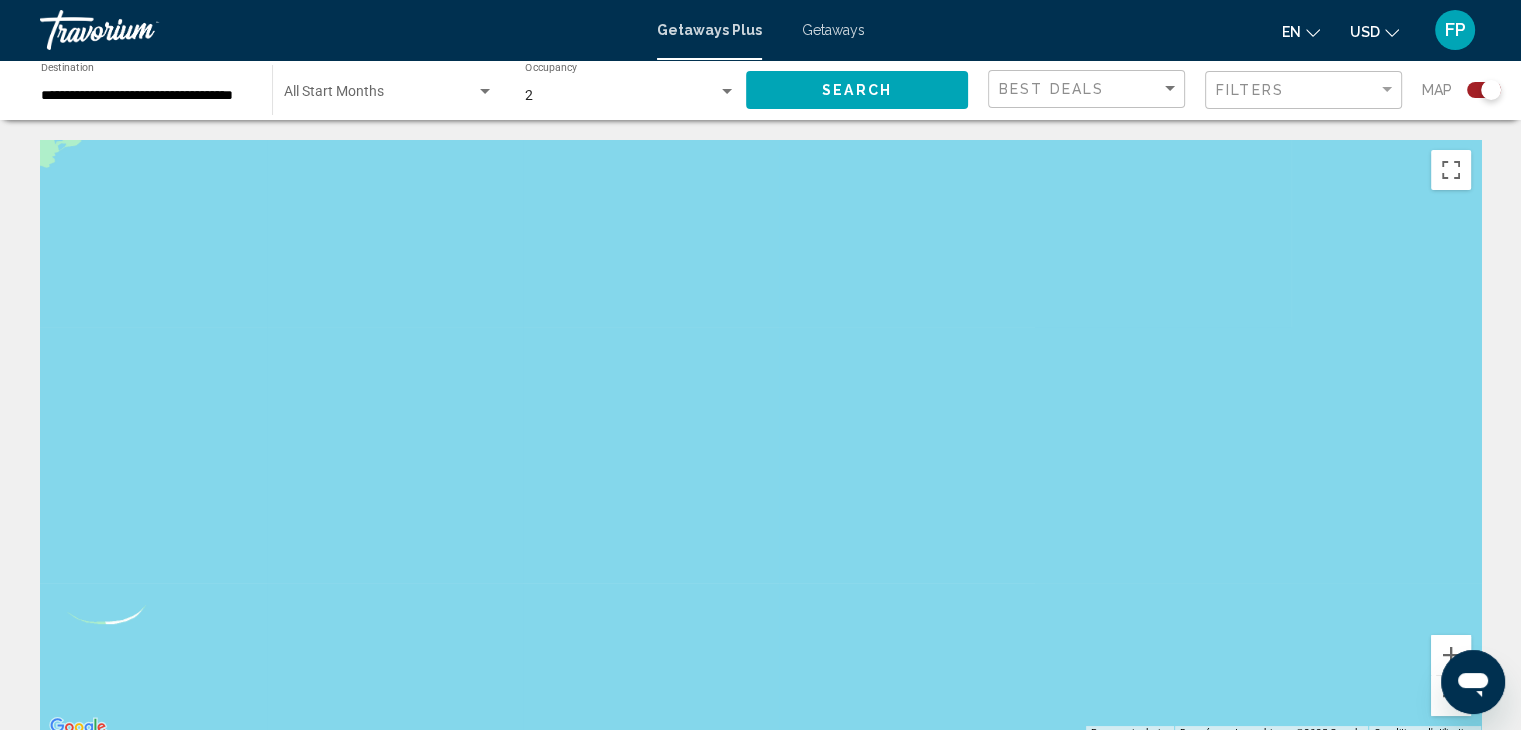 drag, startPoint x: 1150, startPoint y: 487, endPoint x: 1491, endPoint y: 435, distance: 344.94202 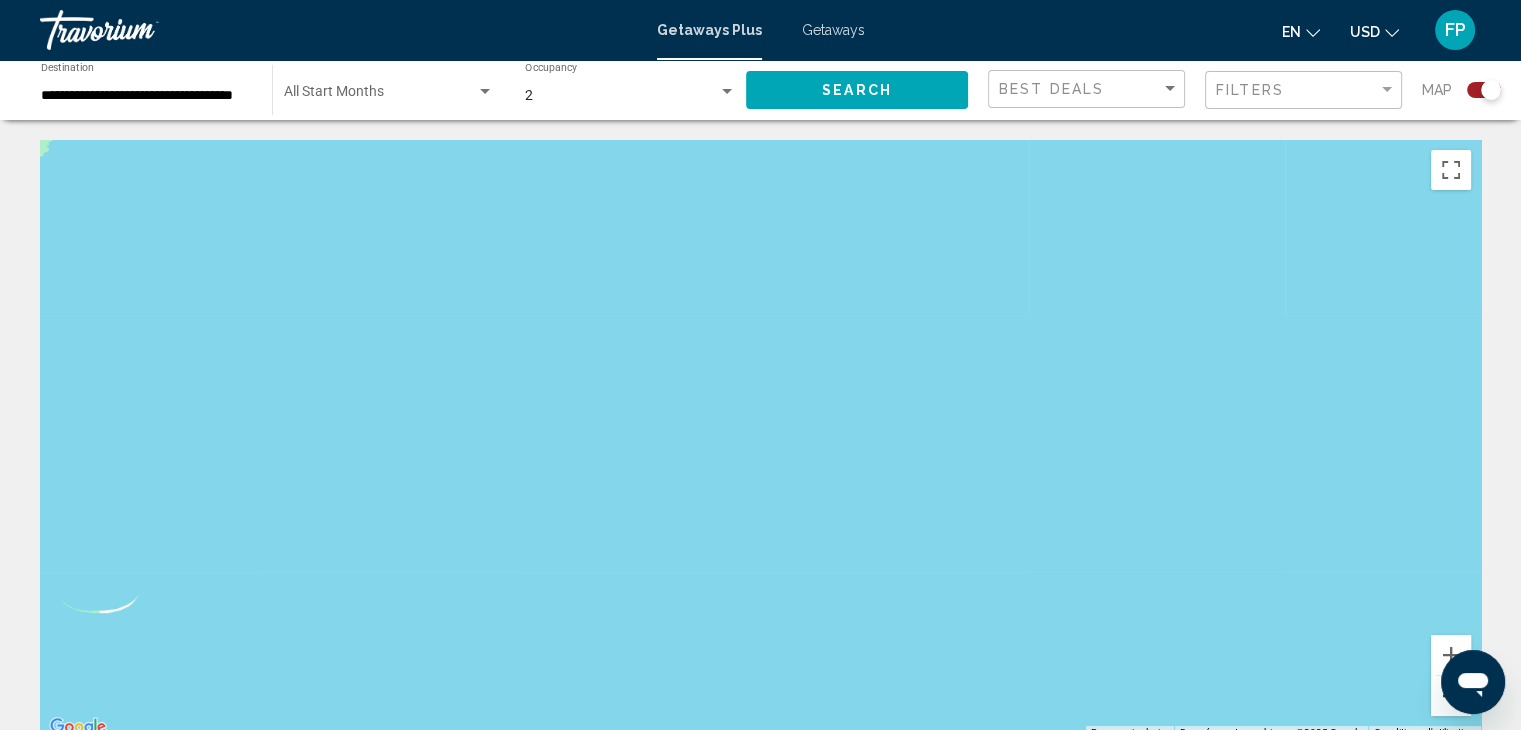 click at bounding box center (1451, 696) 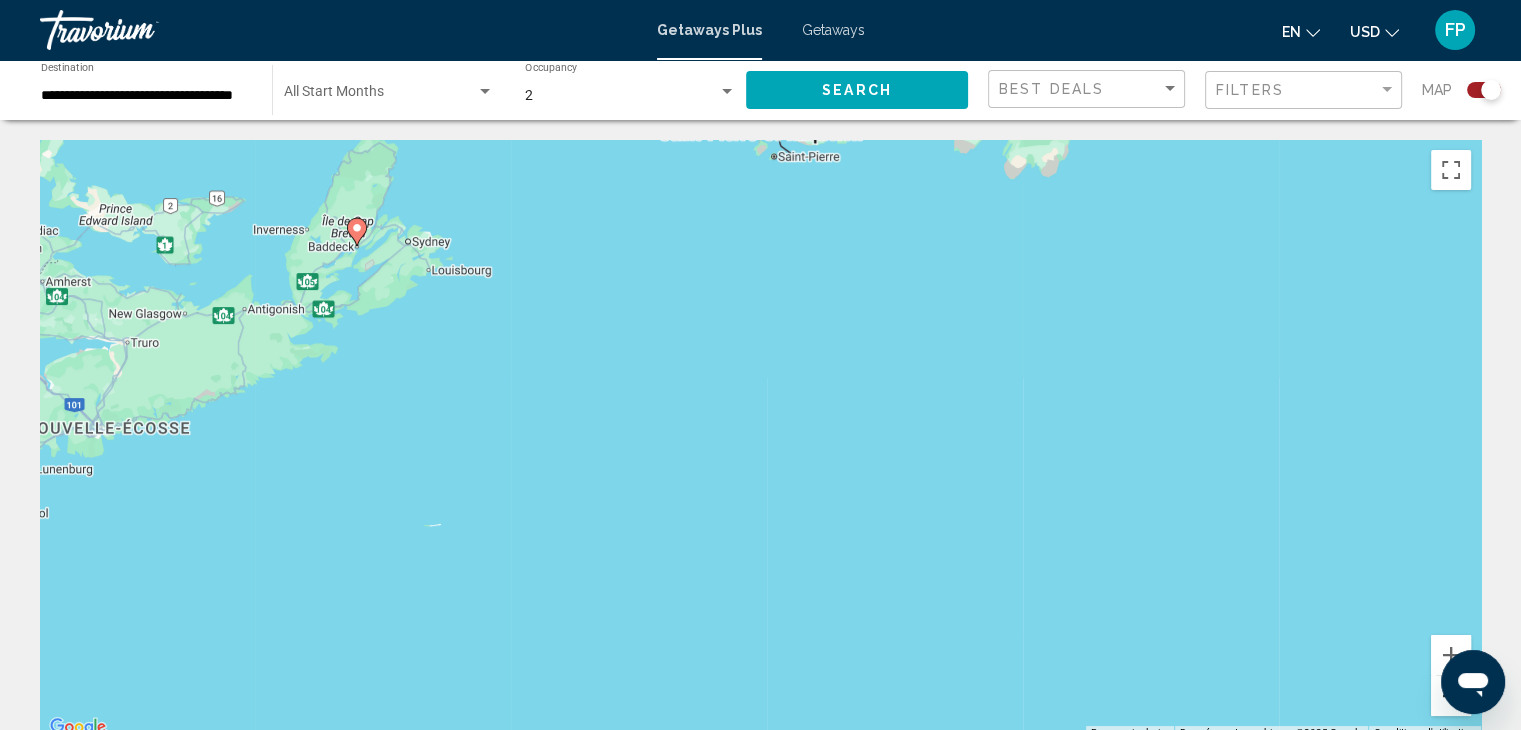 click at bounding box center [1451, 696] 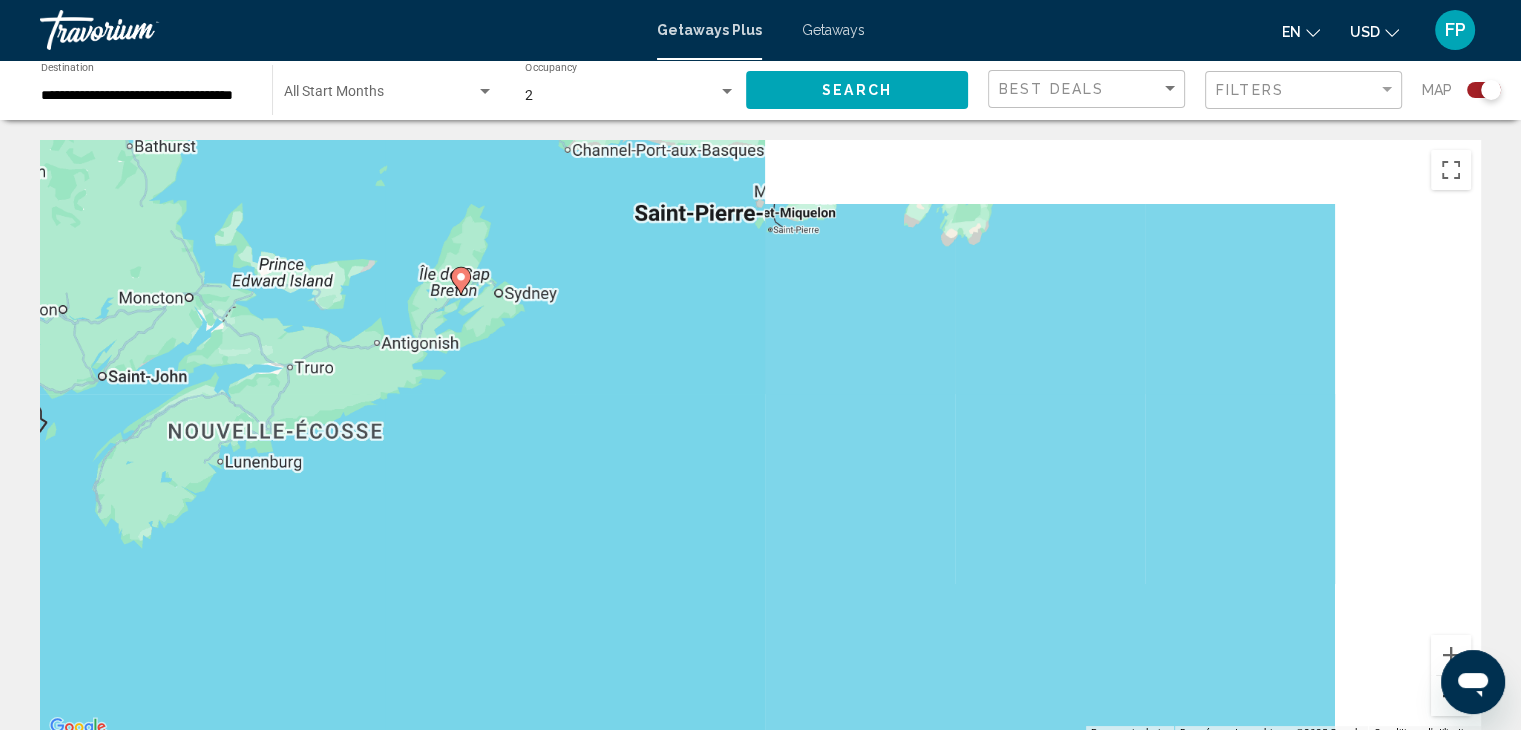 click at bounding box center (1451, 696) 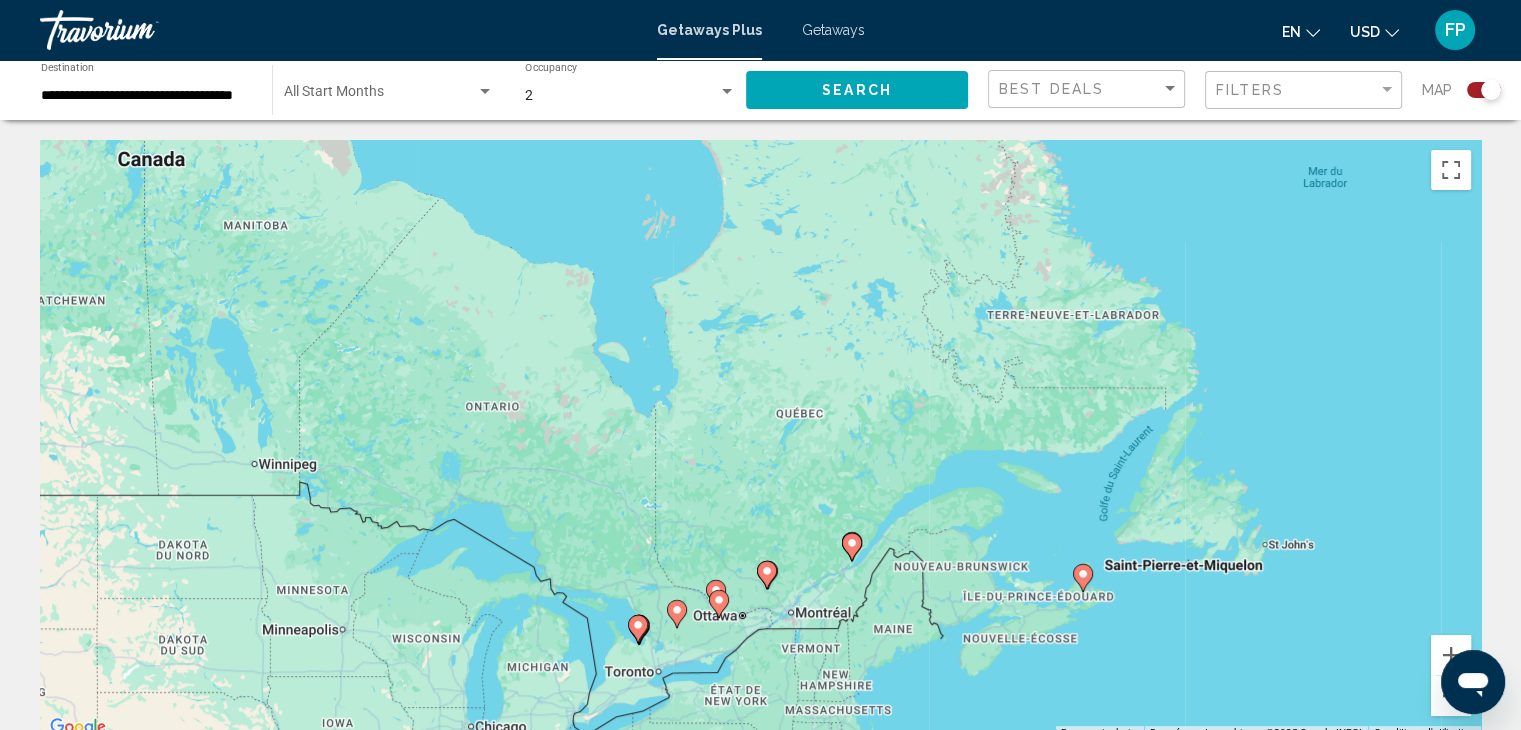 drag, startPoint x: 751, startPoint y: 350, endPoint x: 1178, endPoint y: 552, distance: 472.36957 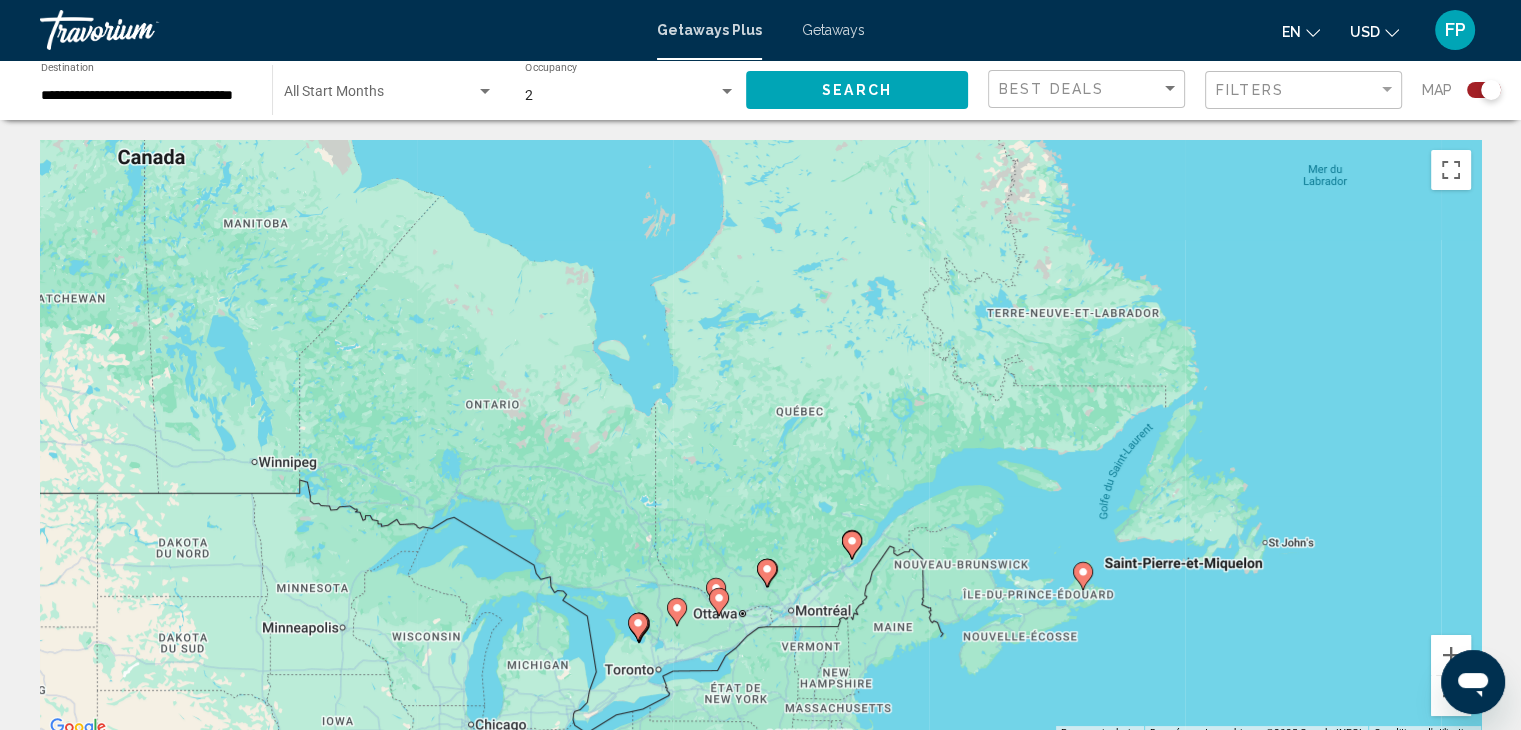 click 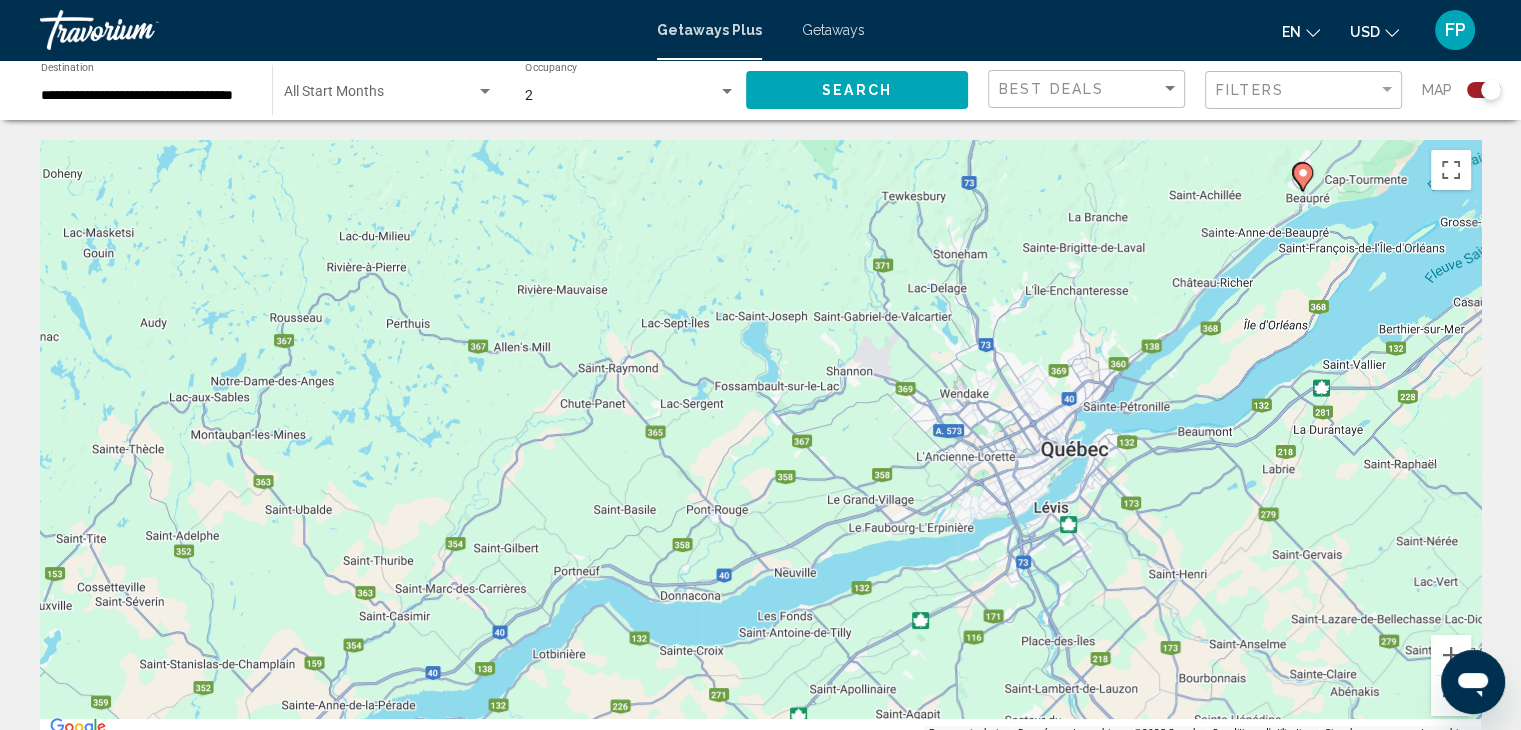 drag, startPoint x: 503, startPoint y: 556, endPoint x: 1059, endPoint y: 299, distance: 612.5235 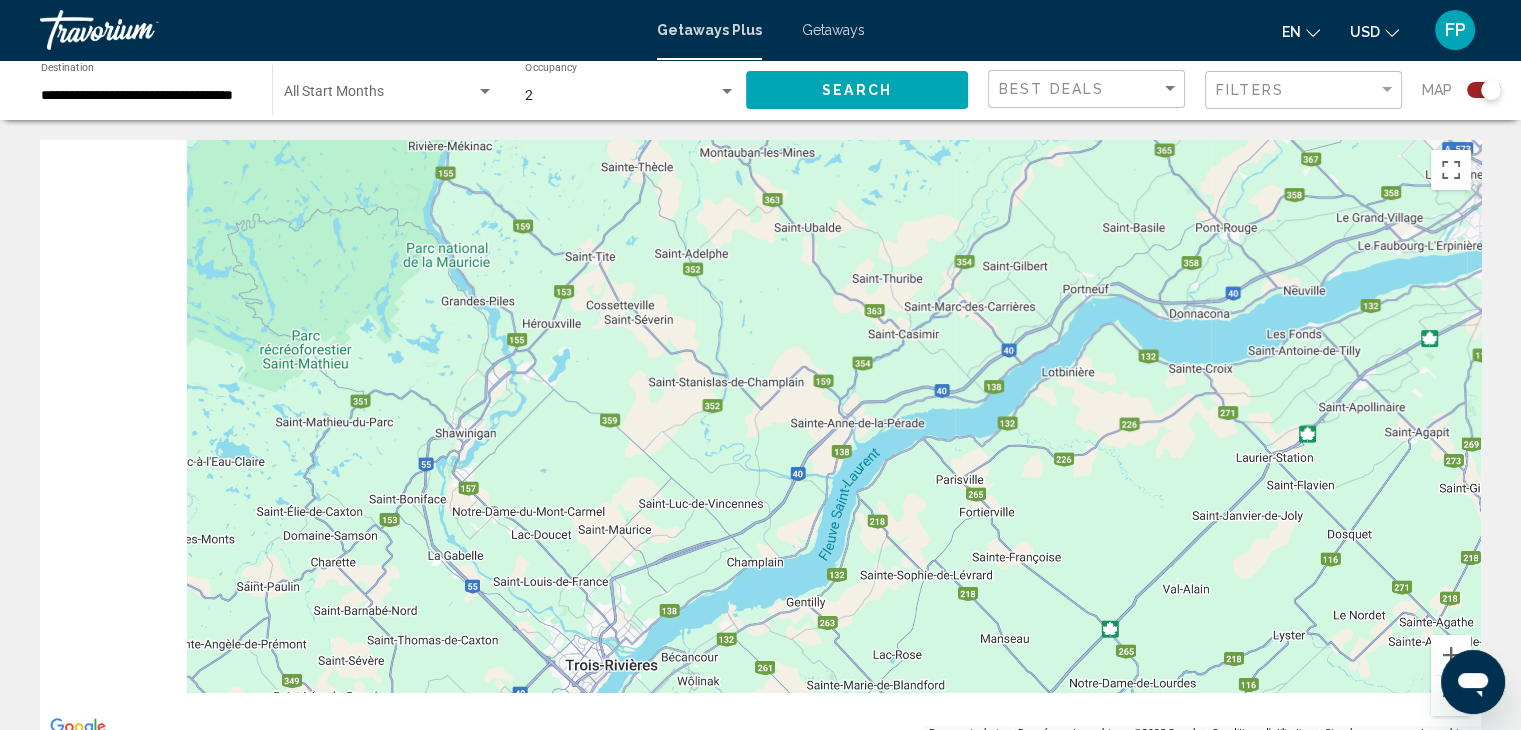 drag, startPoint x: 442, startPoint y: 489, endPoint x: 999, endPoint y: 196, distance: 629.36316 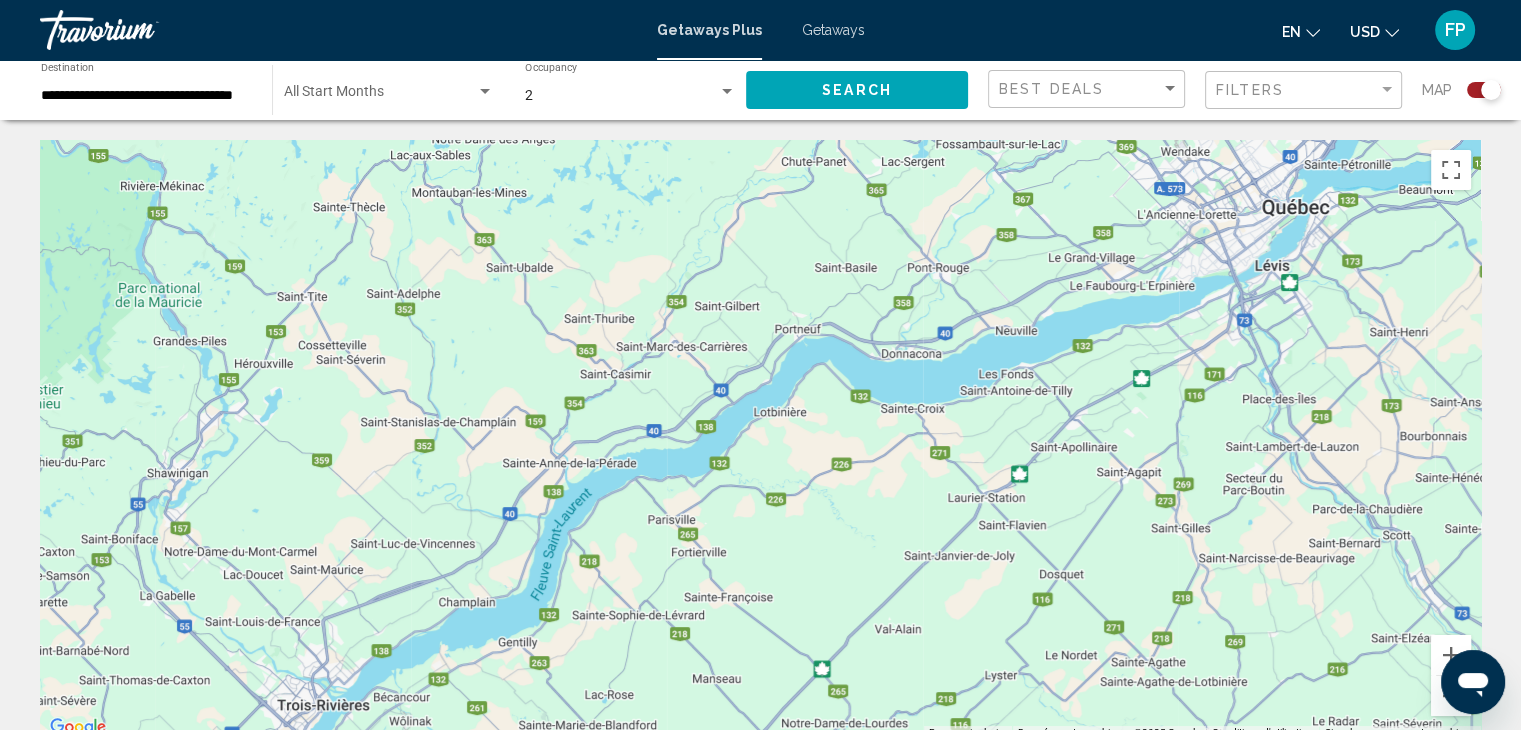 drag, startPoint x: 1215, startPoint y: 401, endPoint x: 559, endPoint y: 602, distance: 686.1028 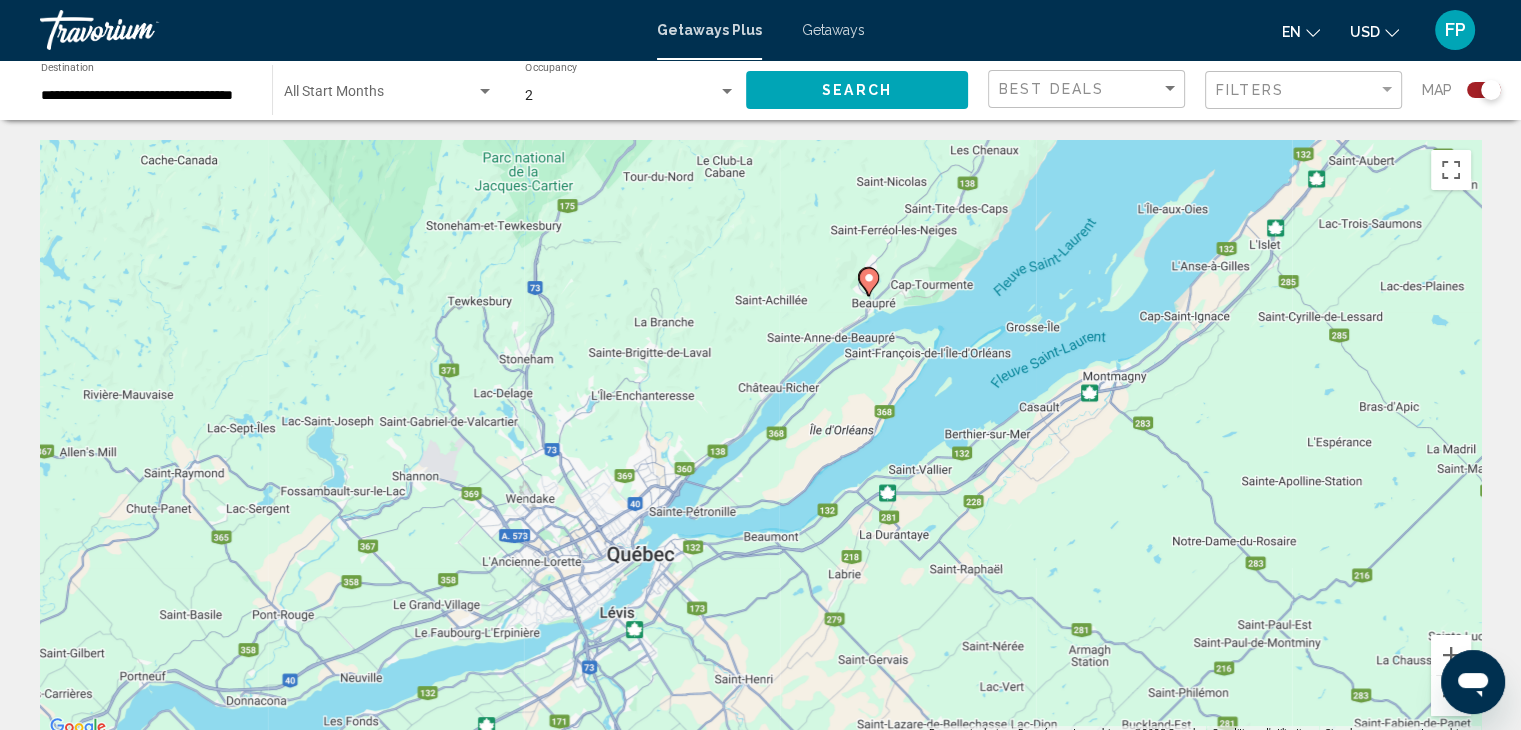 drag, startPoint x: 1275, startPoint y: 284, endPoint x: 803, endPoint y: 566, distance: 549.82544 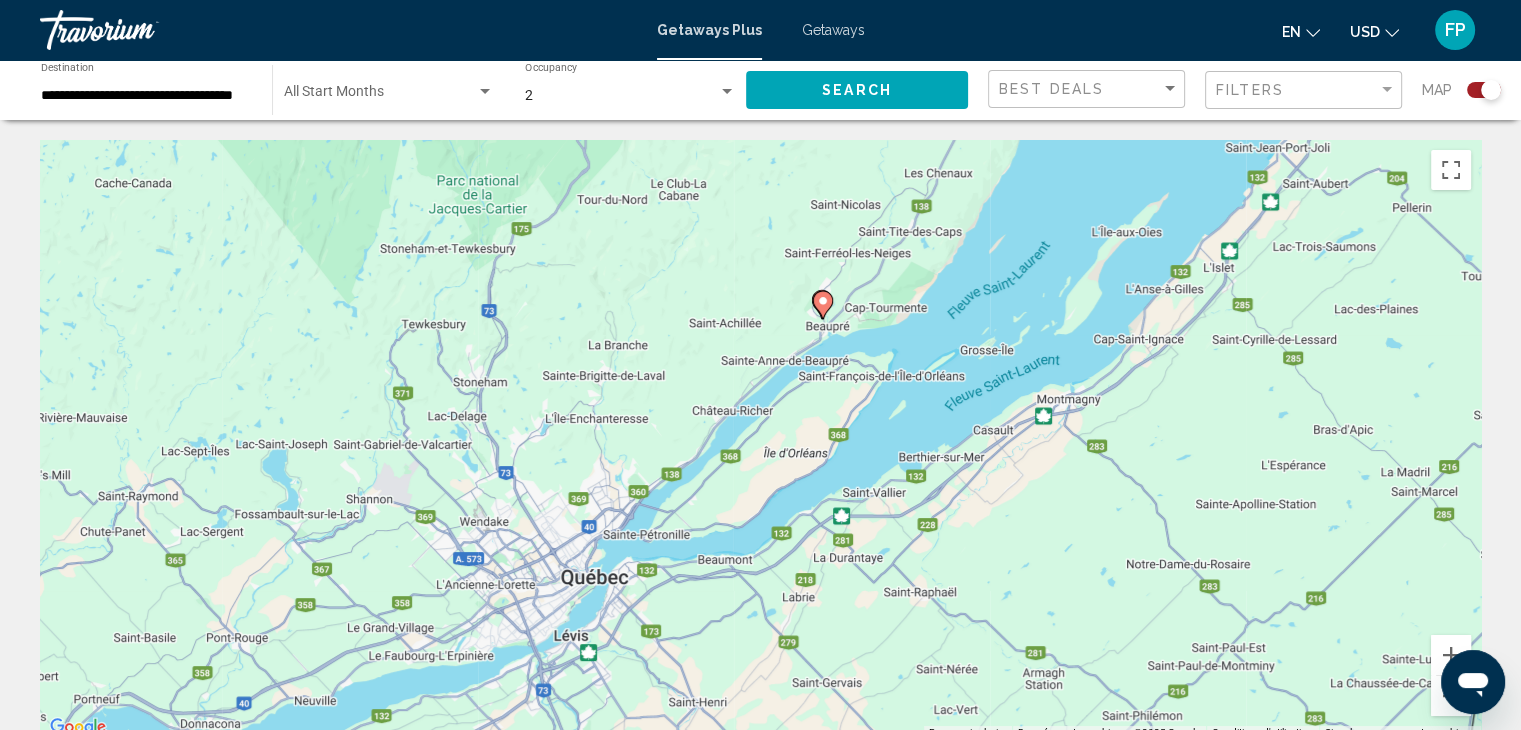 click 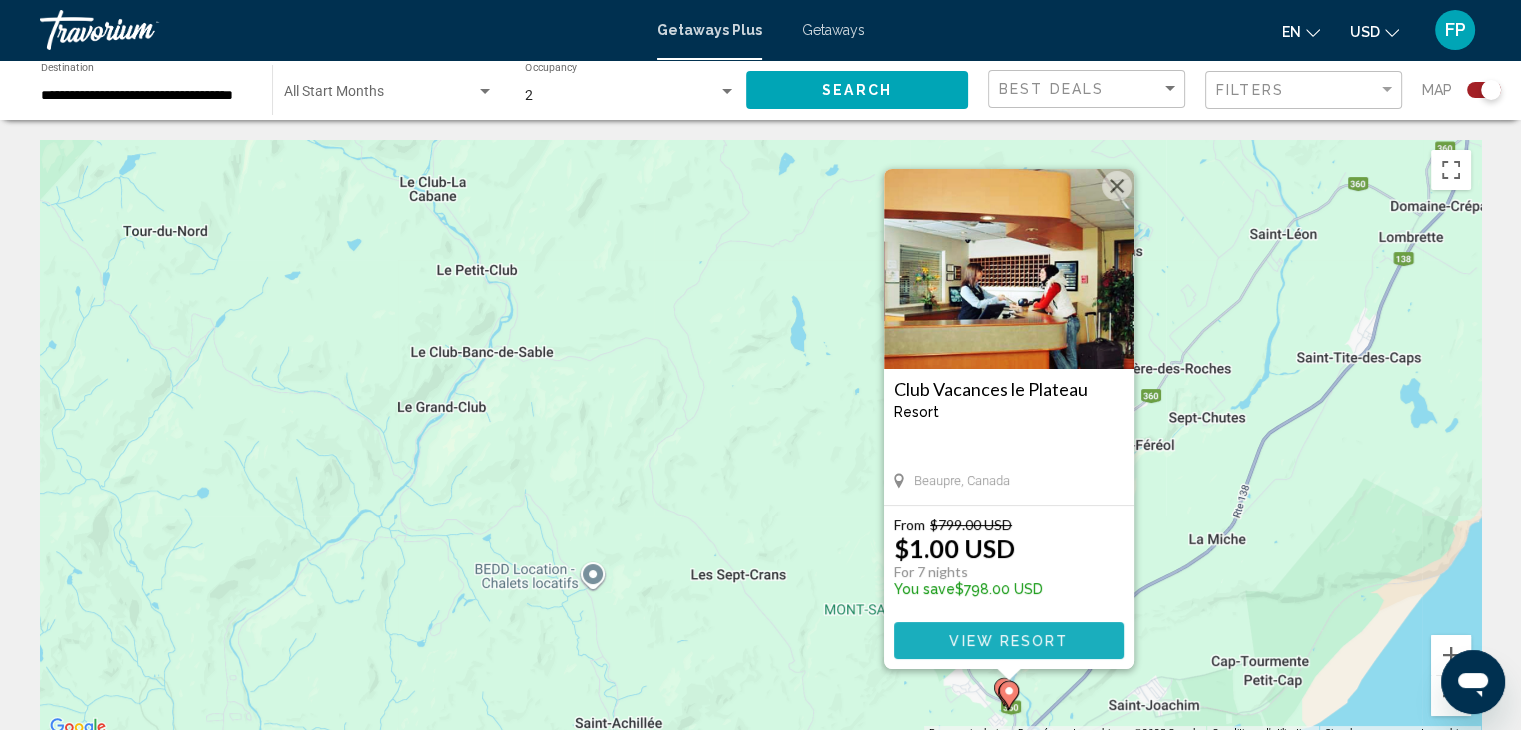 click on "View Resort" at bounding box center [1008, 641] 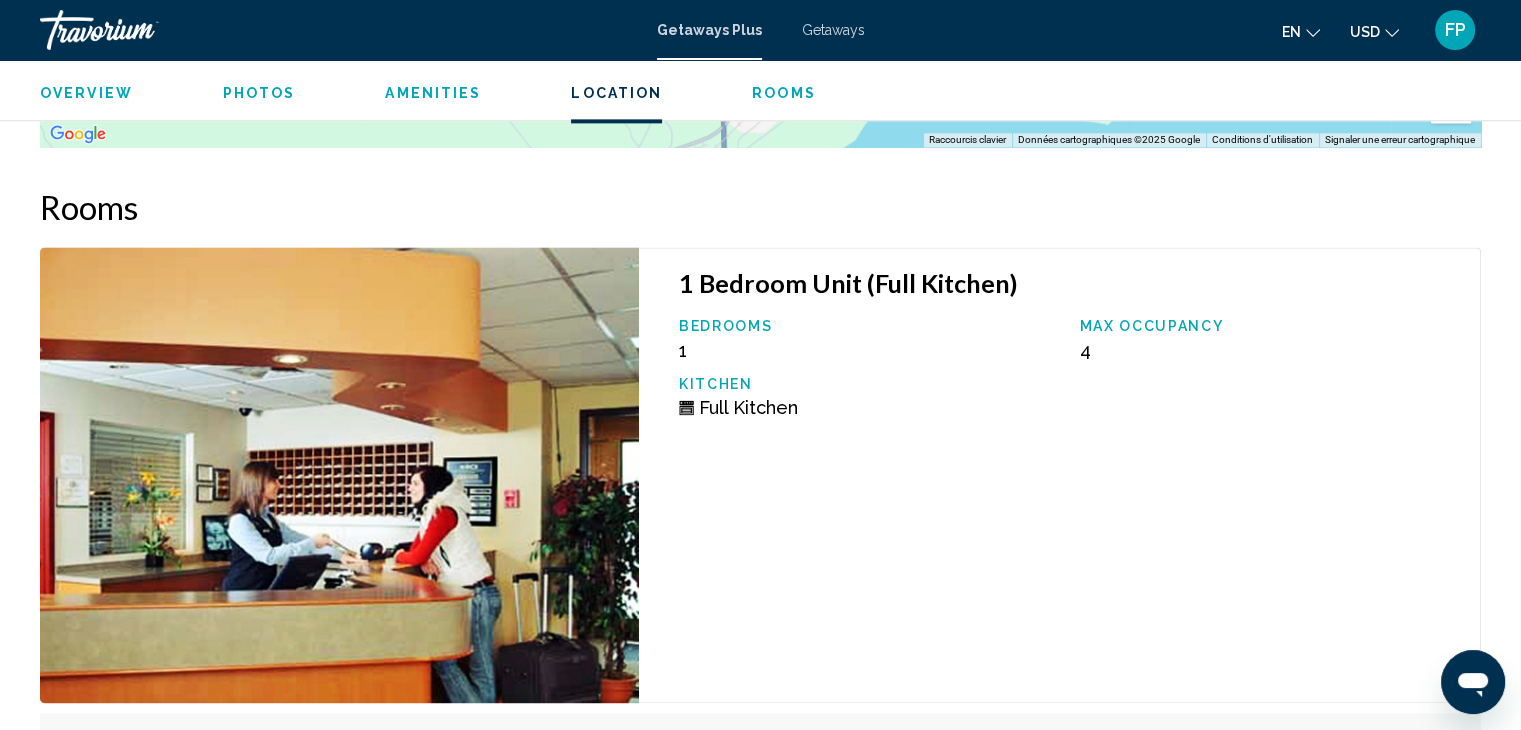 scroll, scrollTop: 2720, scrollLeft: 0, axis: vertical 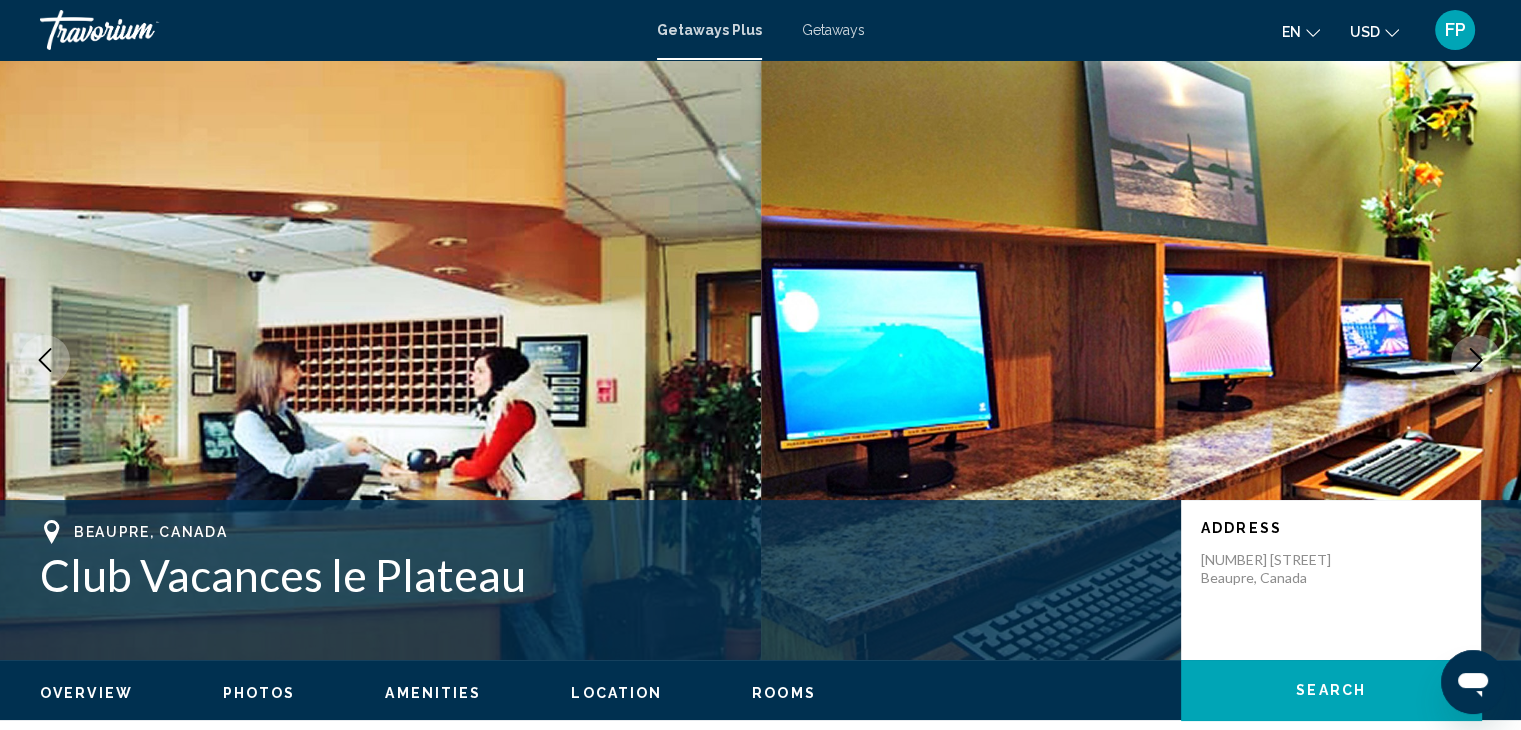 click on "Getaways Plus" at bounding box center [709, 30] 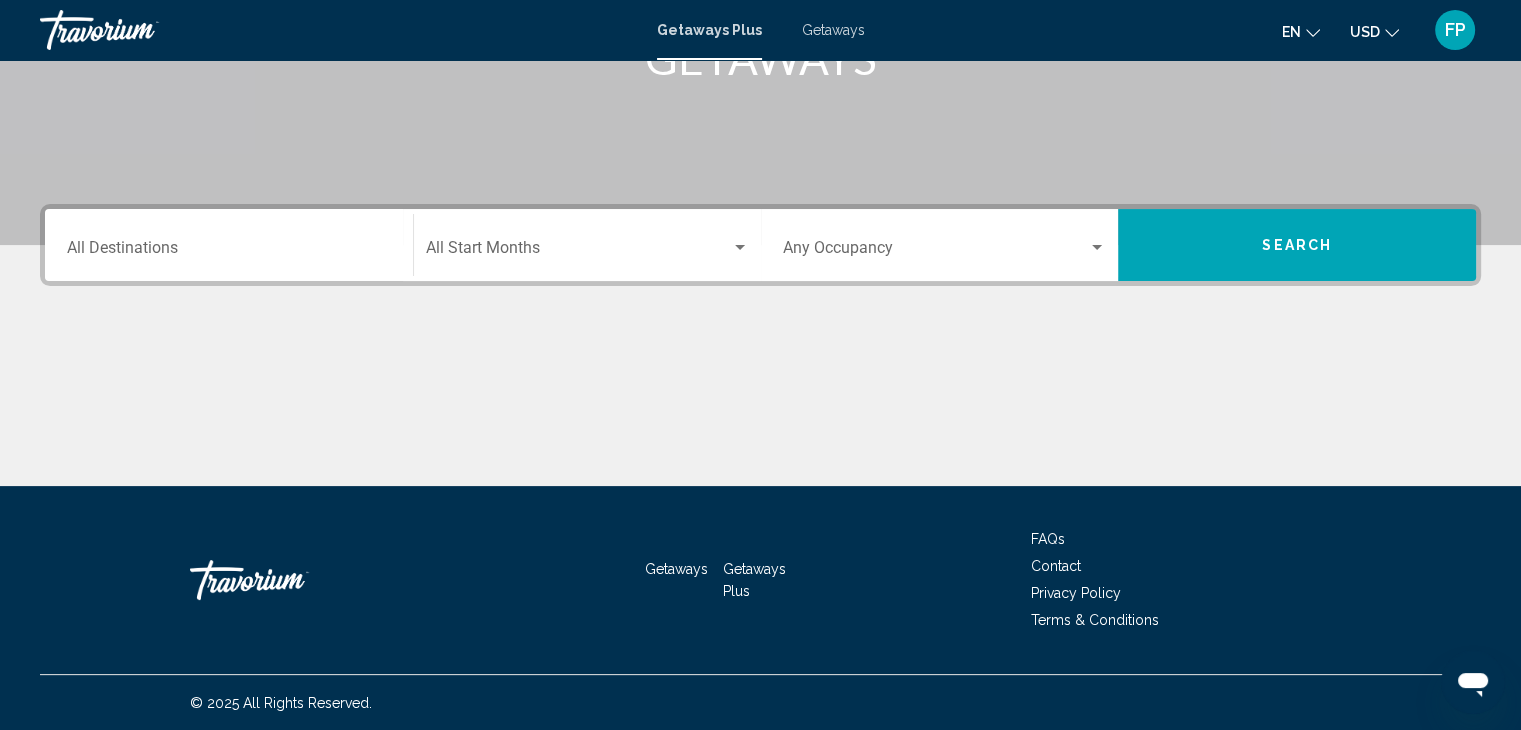 click on "Destination All Destinations" at bounding box center [229, 245] 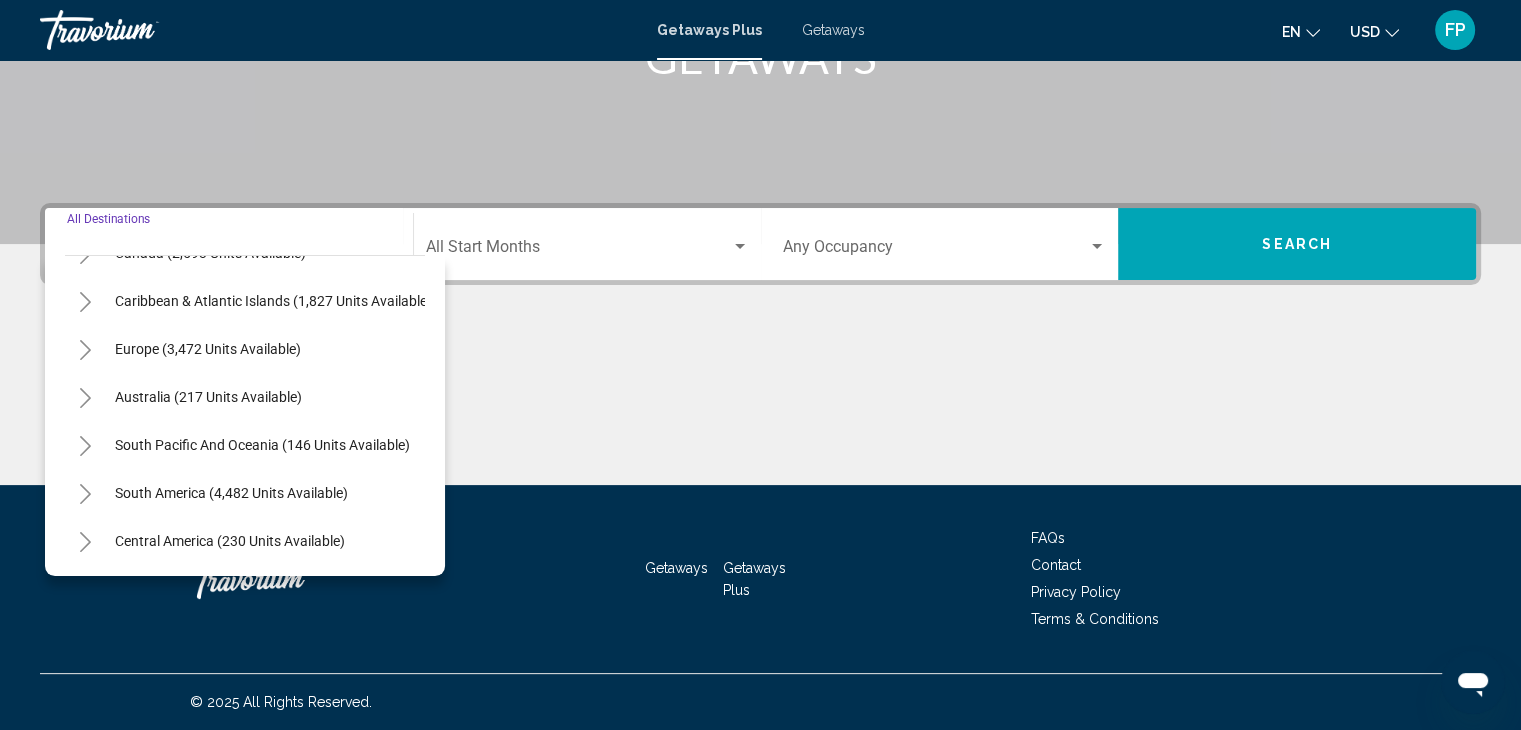scroll, scrollTop: 184, scrollLeft: 0, axis: vertical 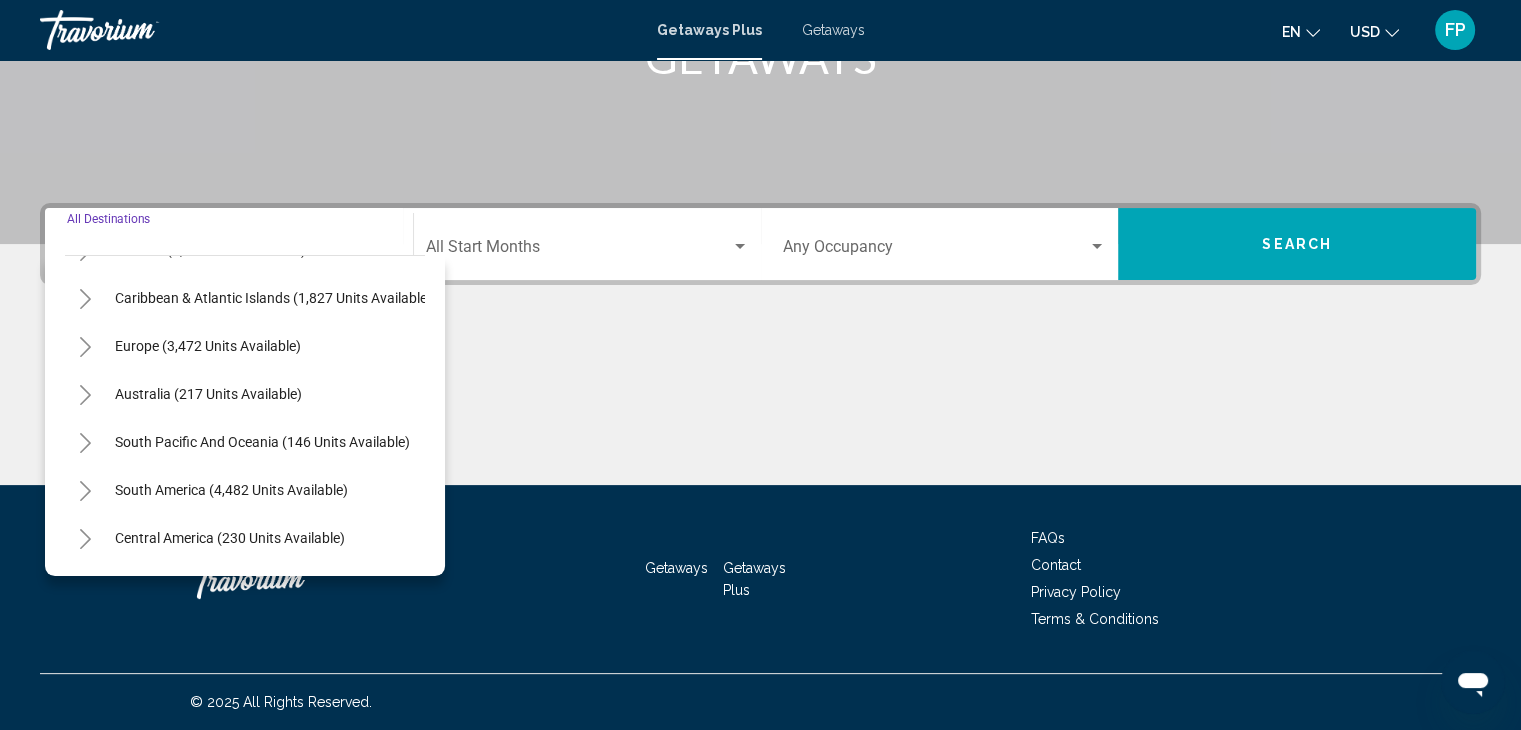 click 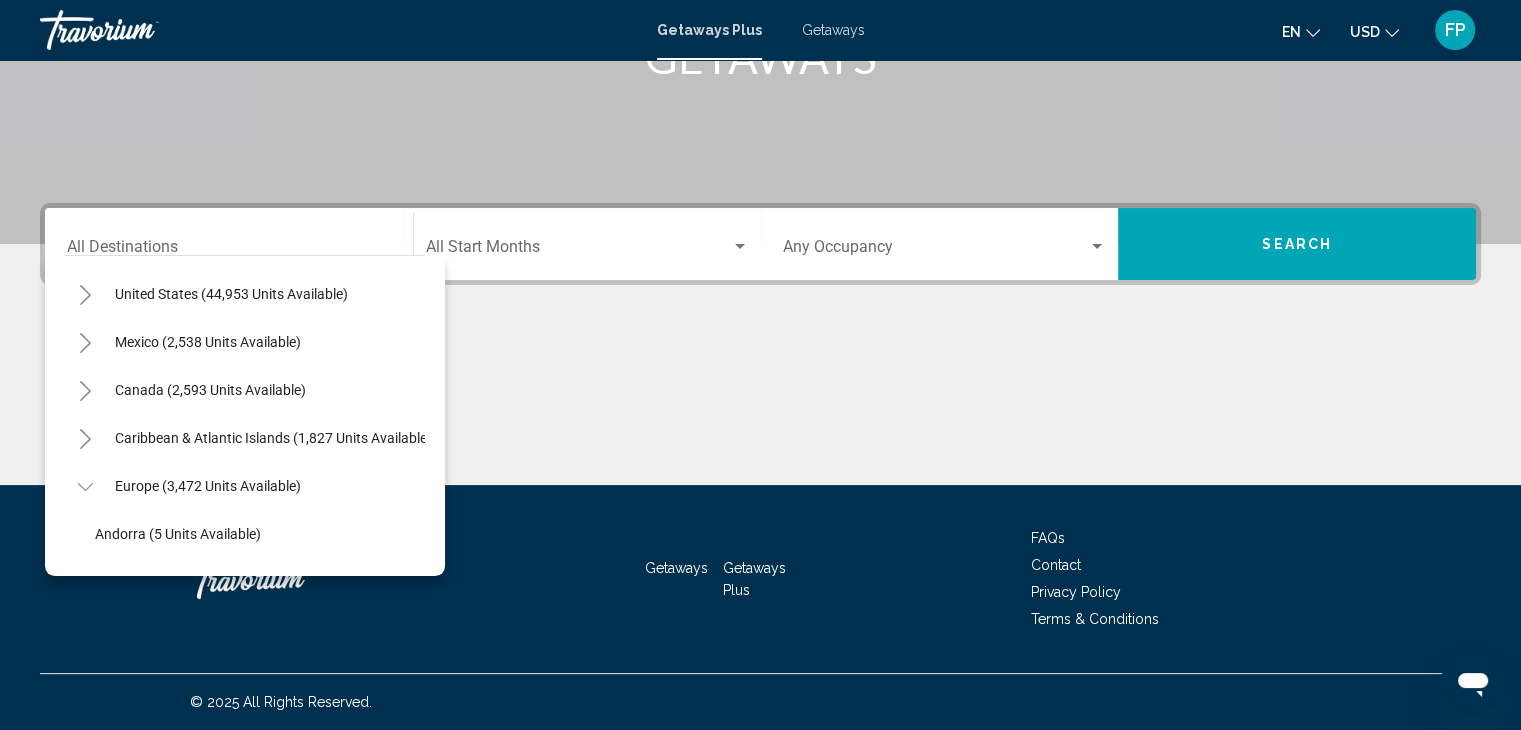 scroll, scrollTop: 44, scrollLeft: 0, axis: vertical 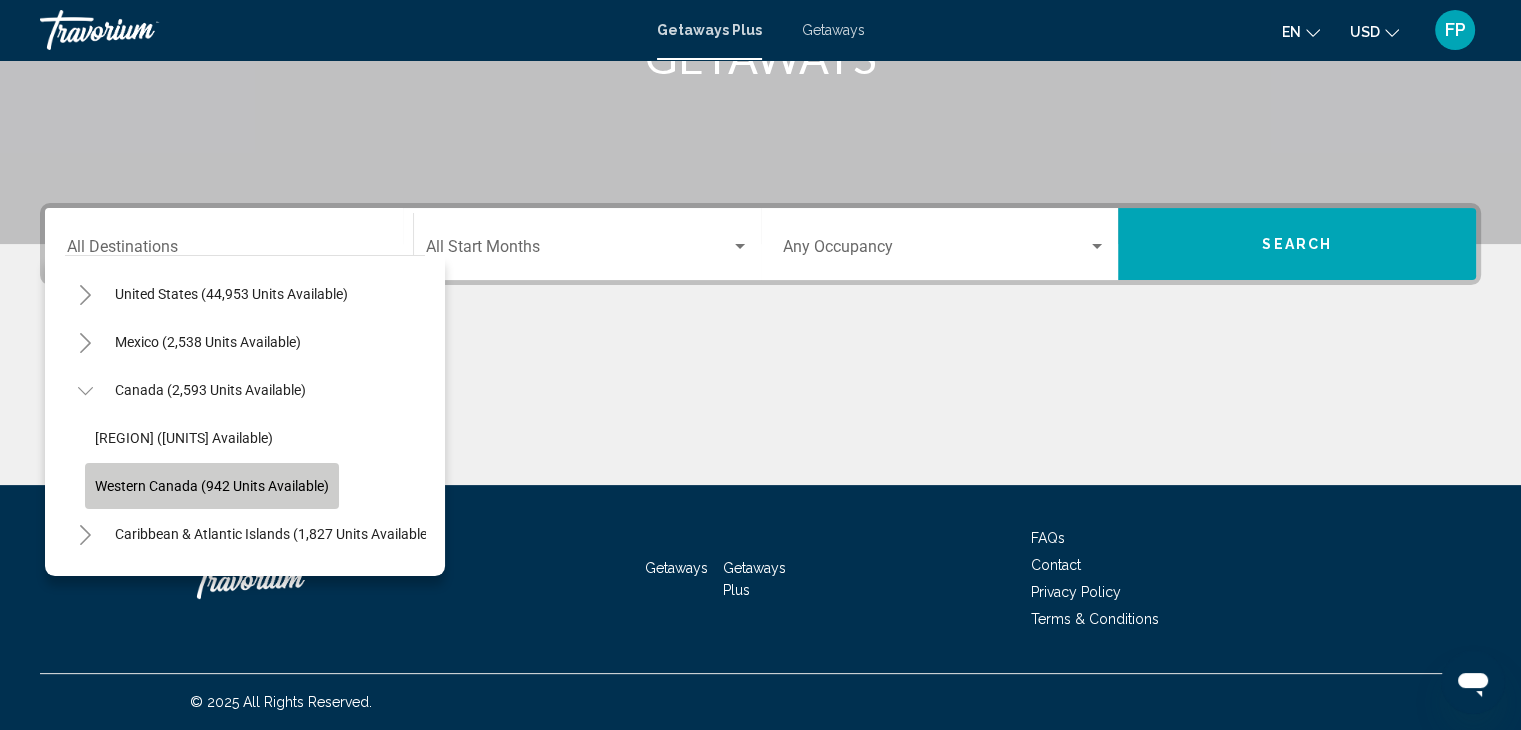 click on "Western Canada (942 units available)" 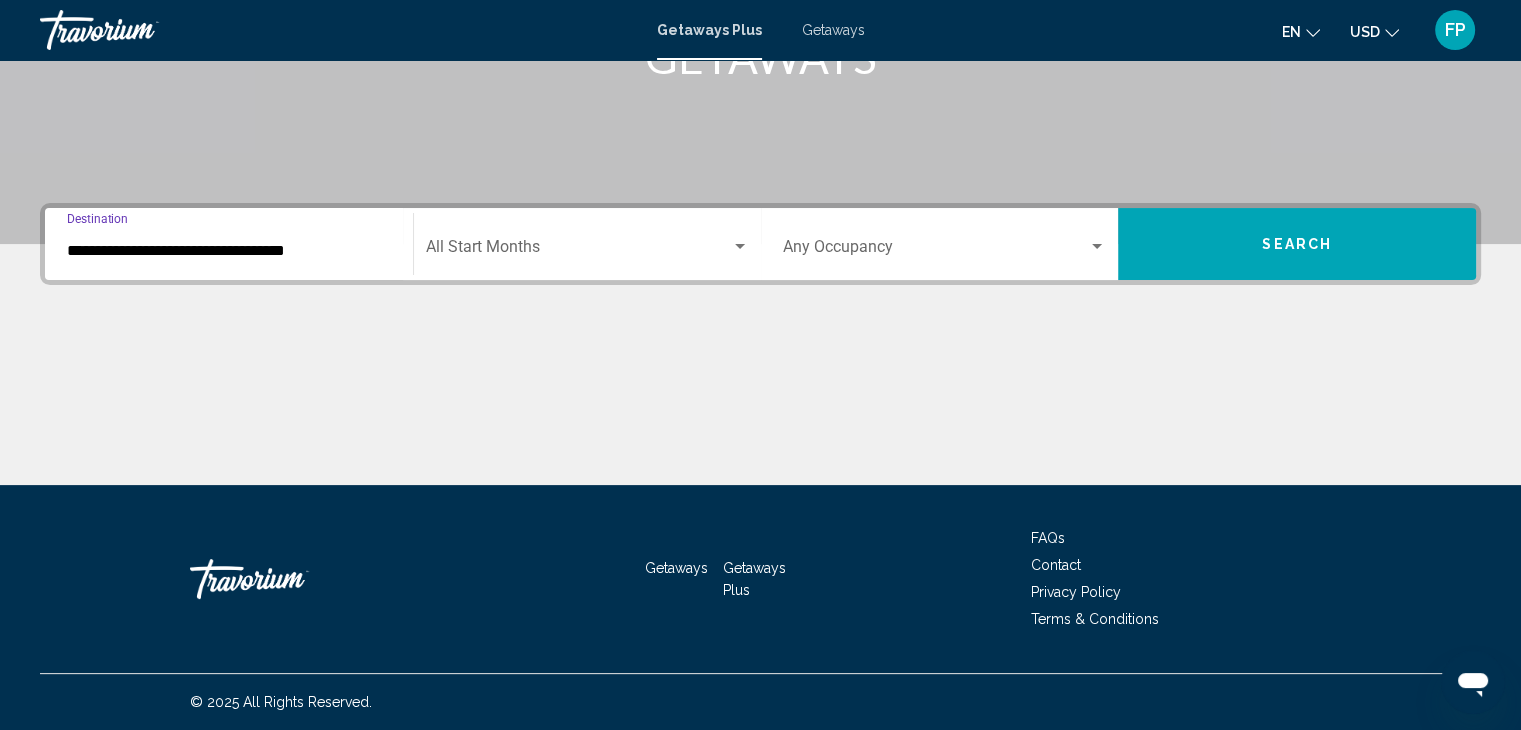 click at bounding box center (936, 251) 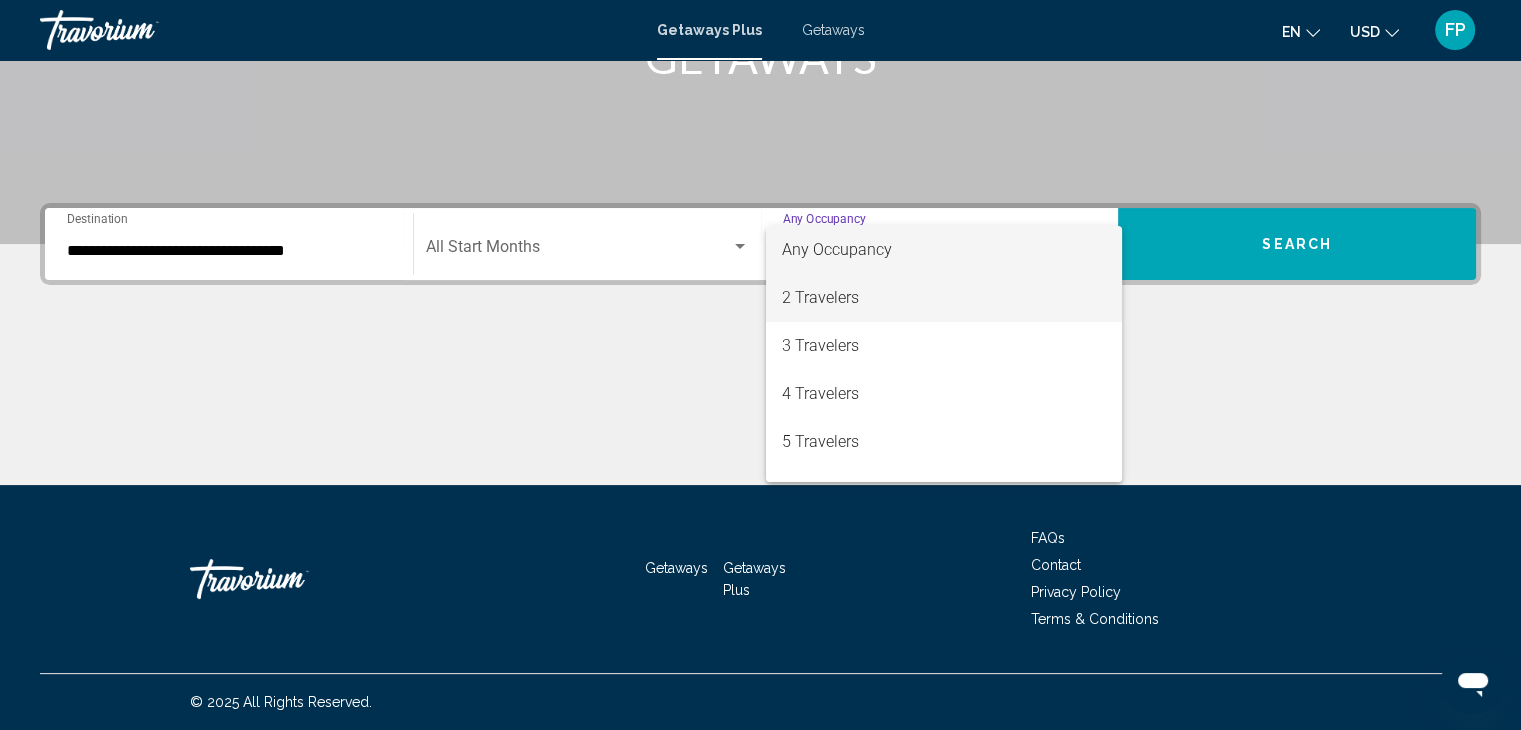 click on "2 Travelers" at bounding box center (944, 298) 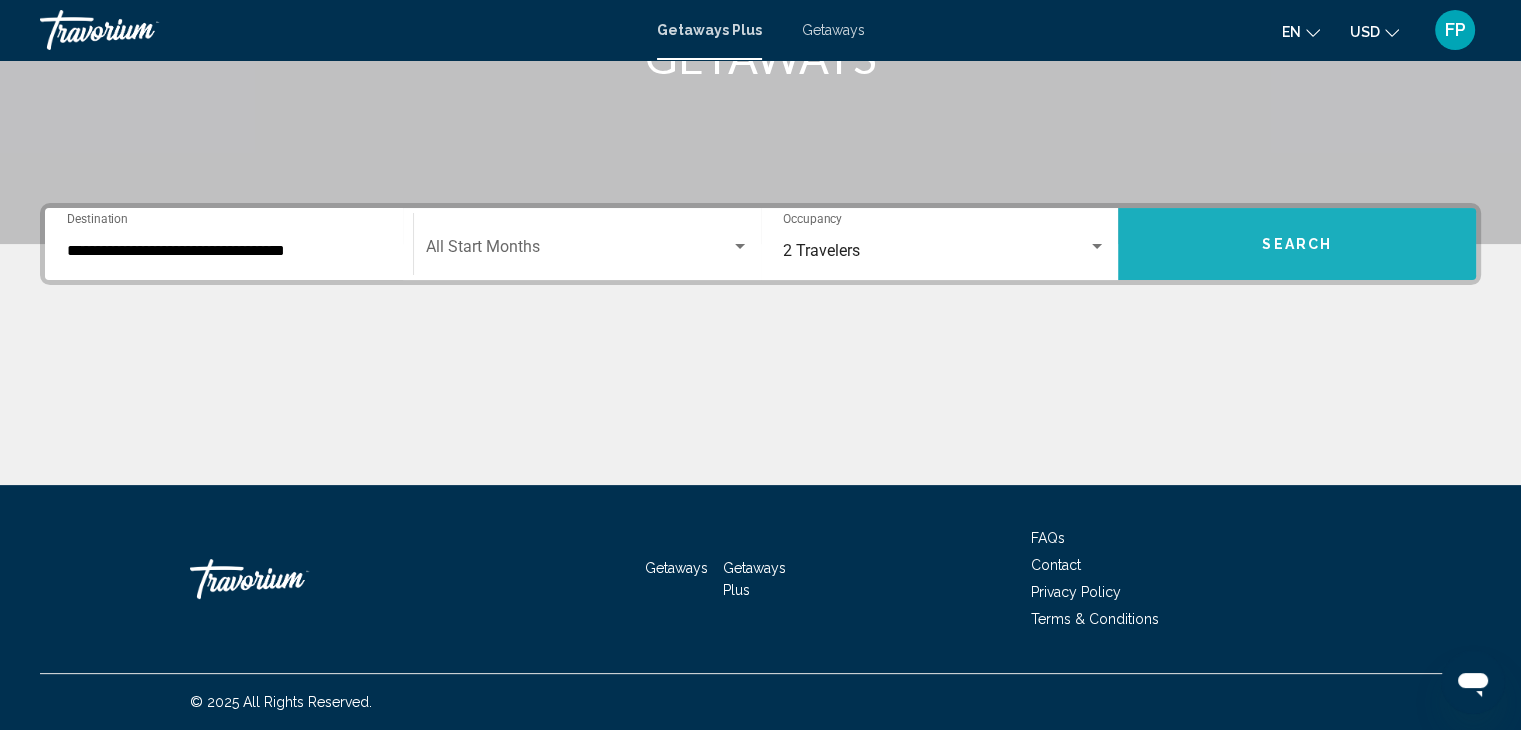 click on "Search" at bounding box center [1297, 244] 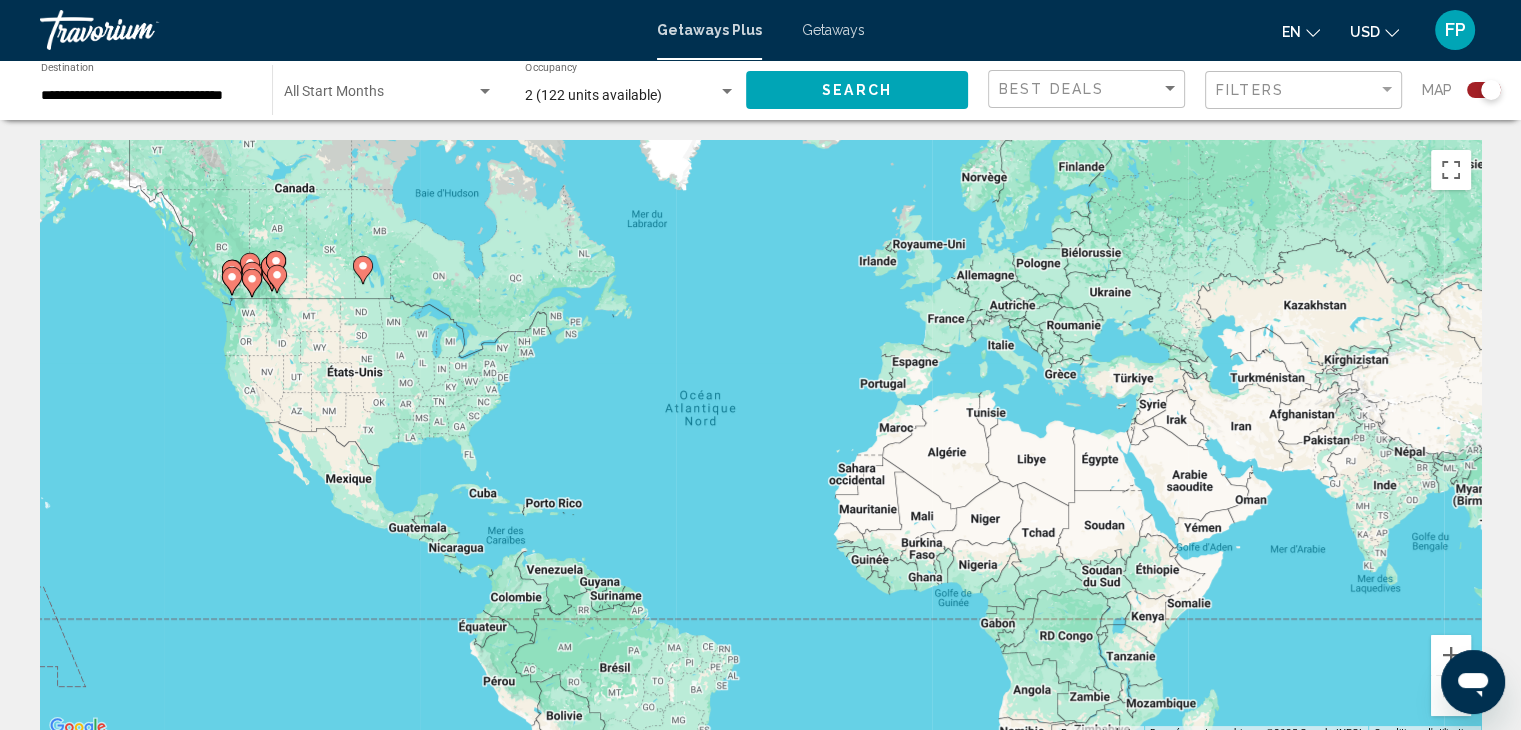 click on "Pour activer le glissement avec le clavier, appuyez sur Alt+Entrée. Une fois ce mode activé, utilisez les touches fléchées pour déplacer le repère. Pour valider le déplacement, appuyez sur Entrée. Pour annuler, appuyez sur Échap." at bounding box center (760, 440) 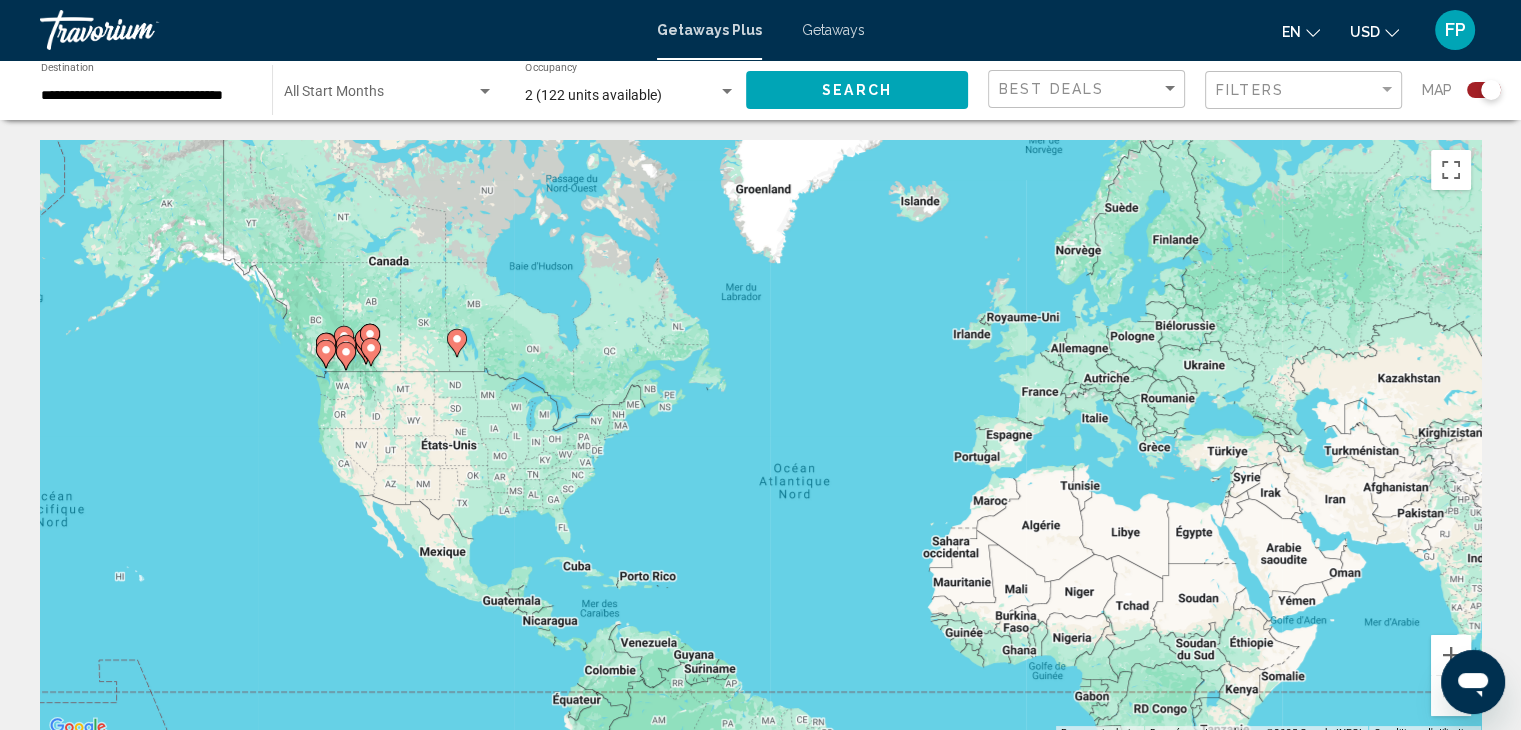 drag, startPoint x: 315, startPoint y: 288, endPoint x: 423, endPoint y: 376, distance: 139.31259 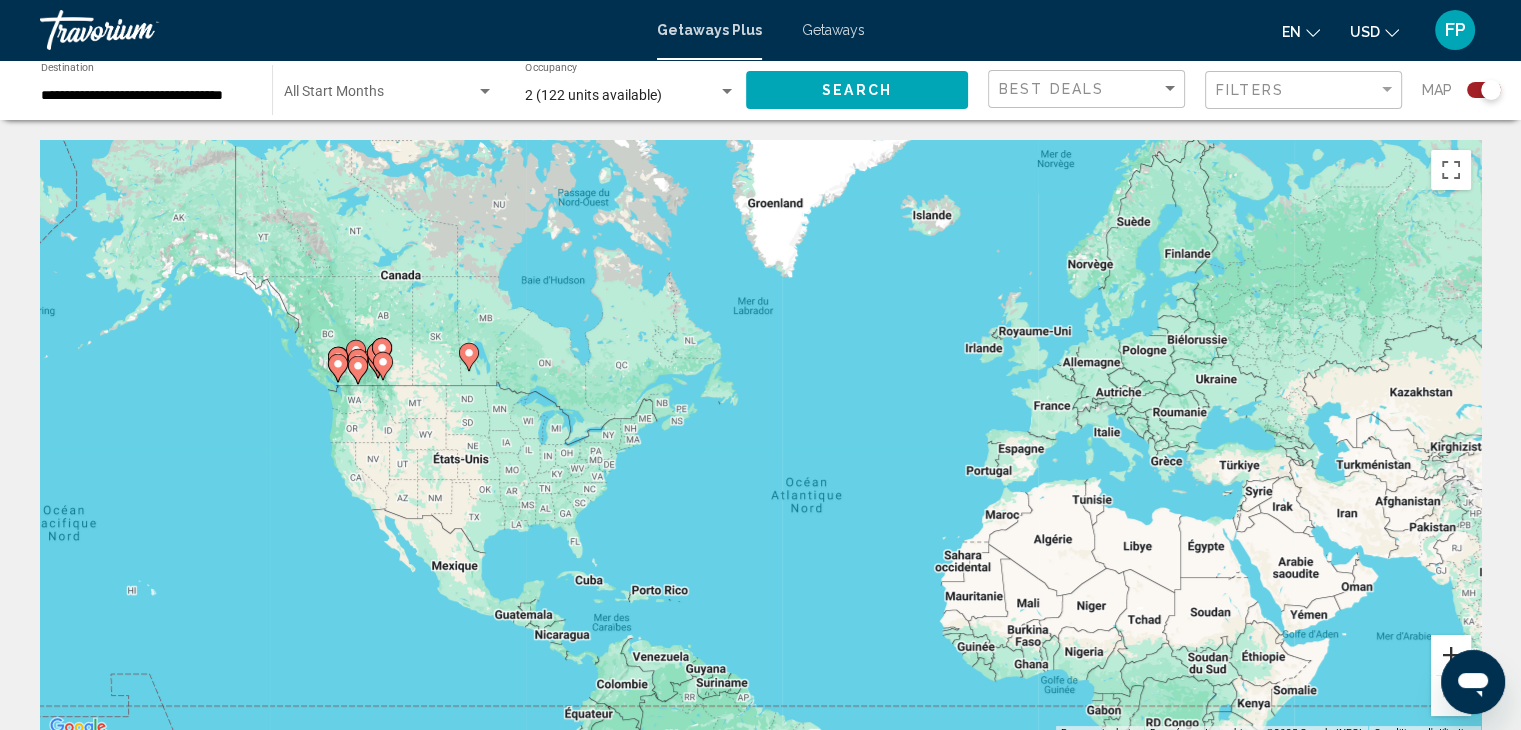click at bounding box center (1451, 655) 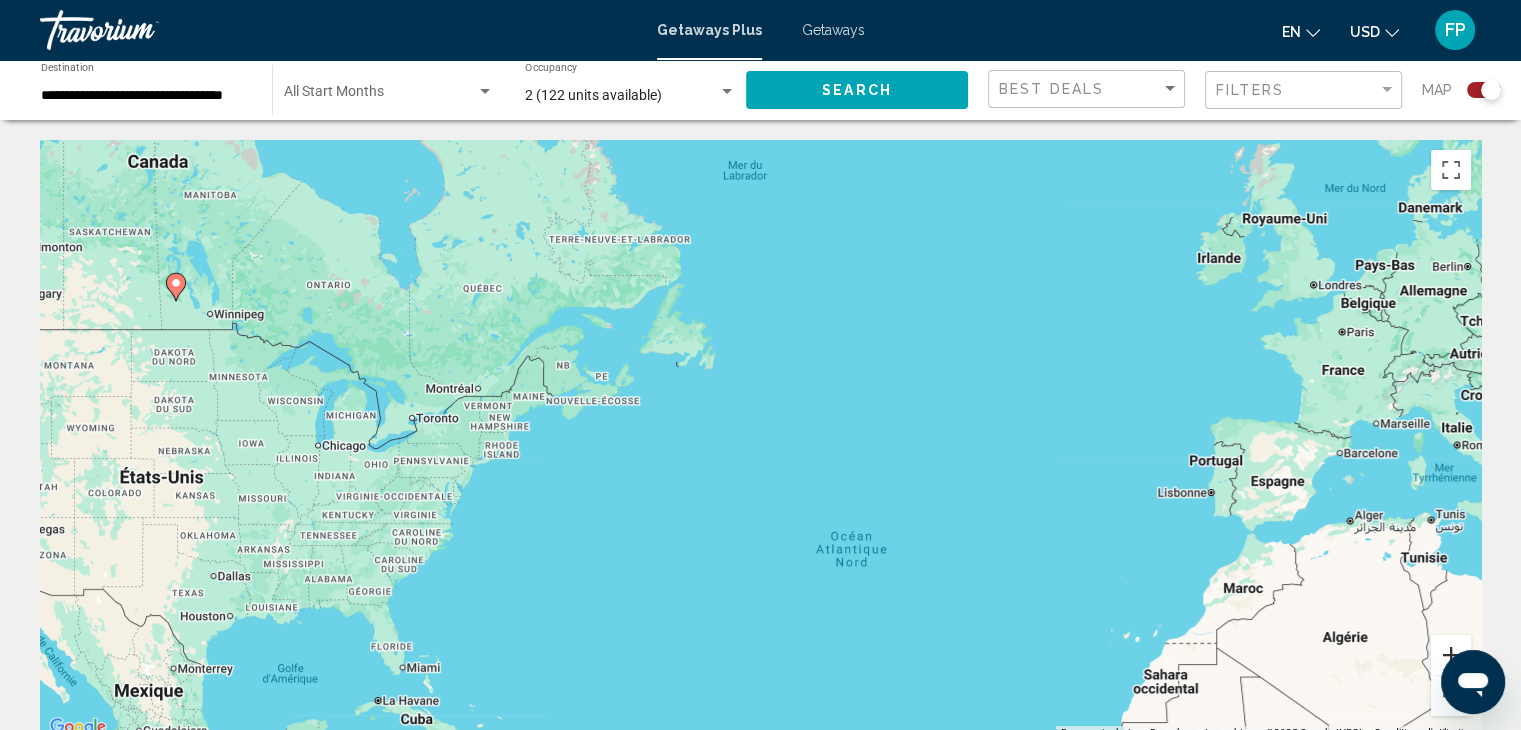 click at bounding box center (1451, 655) 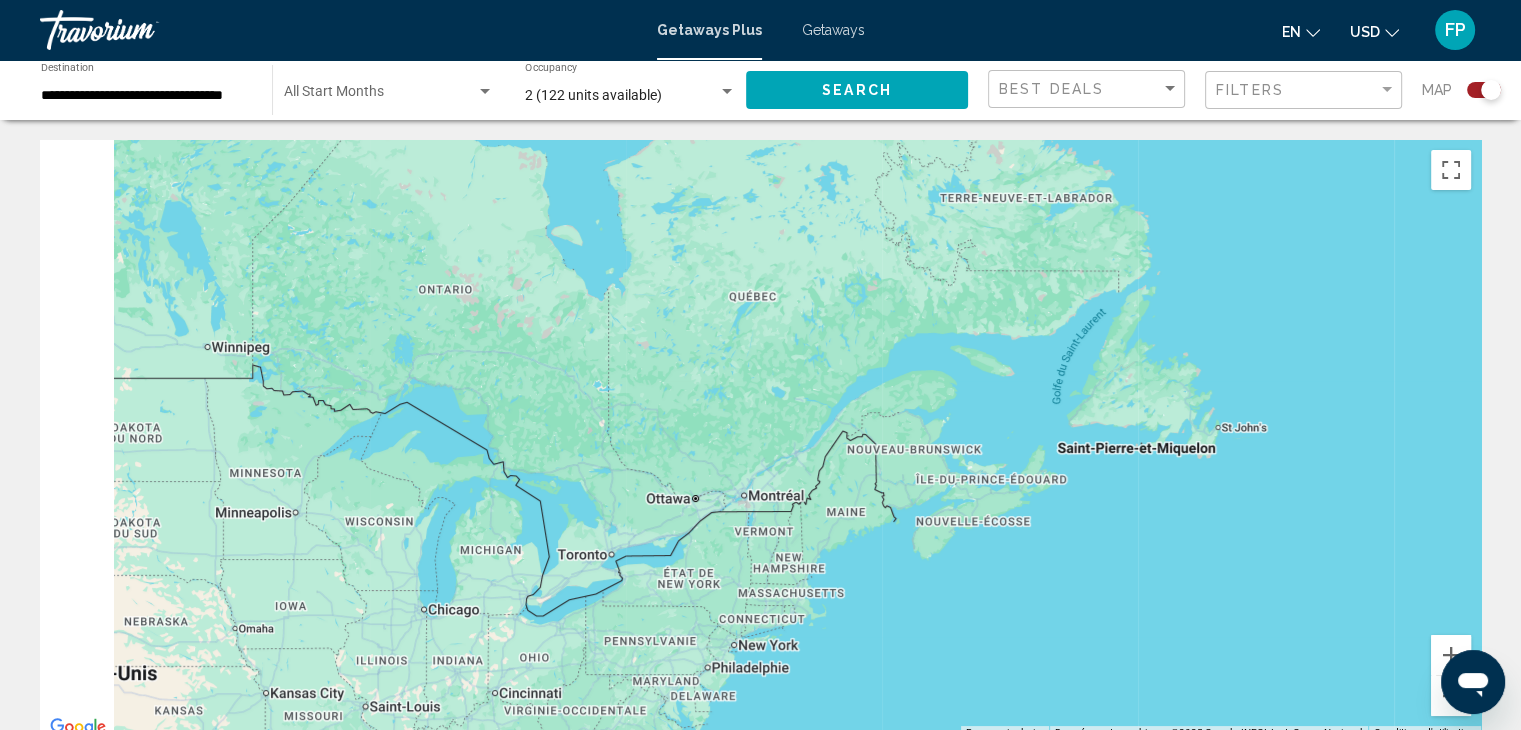 drag, startPoint x: 651, startPoint y: 548, endPoint x: 1355, endPoint y: 733, distance: 727.9018 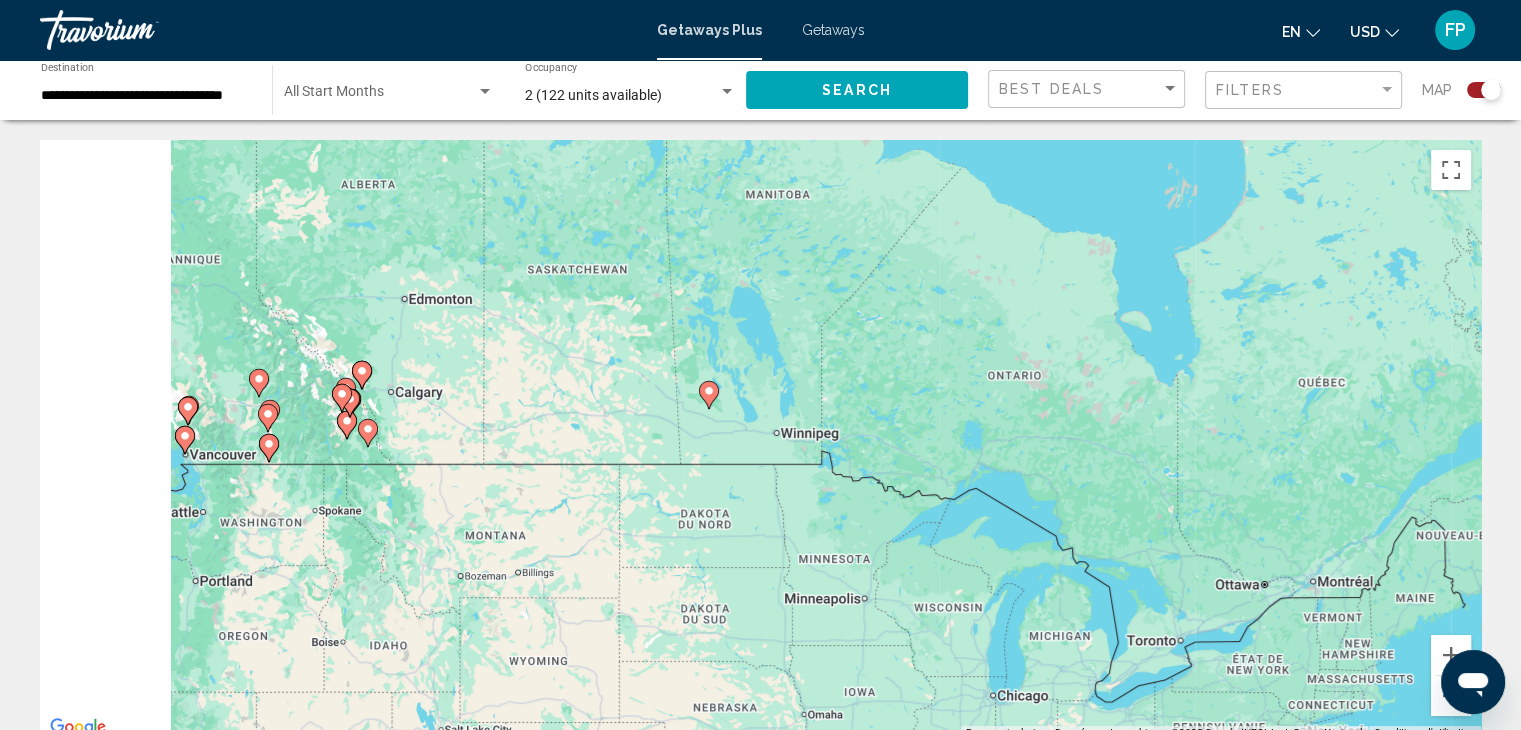drag, startPoint x: 666, startPoint y: 544, endPoint x: 1248, endPoint y: 626, distance: 587.7482 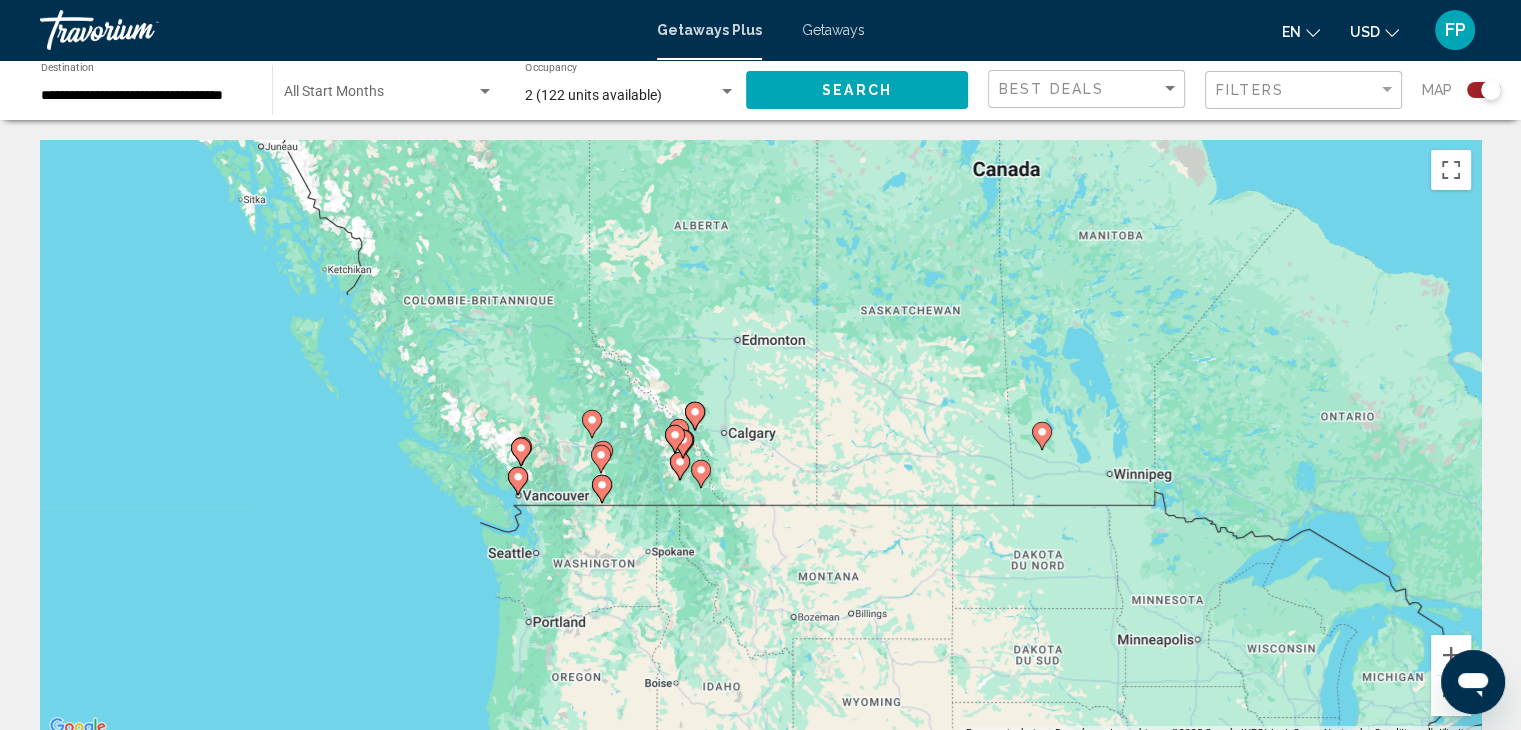 click 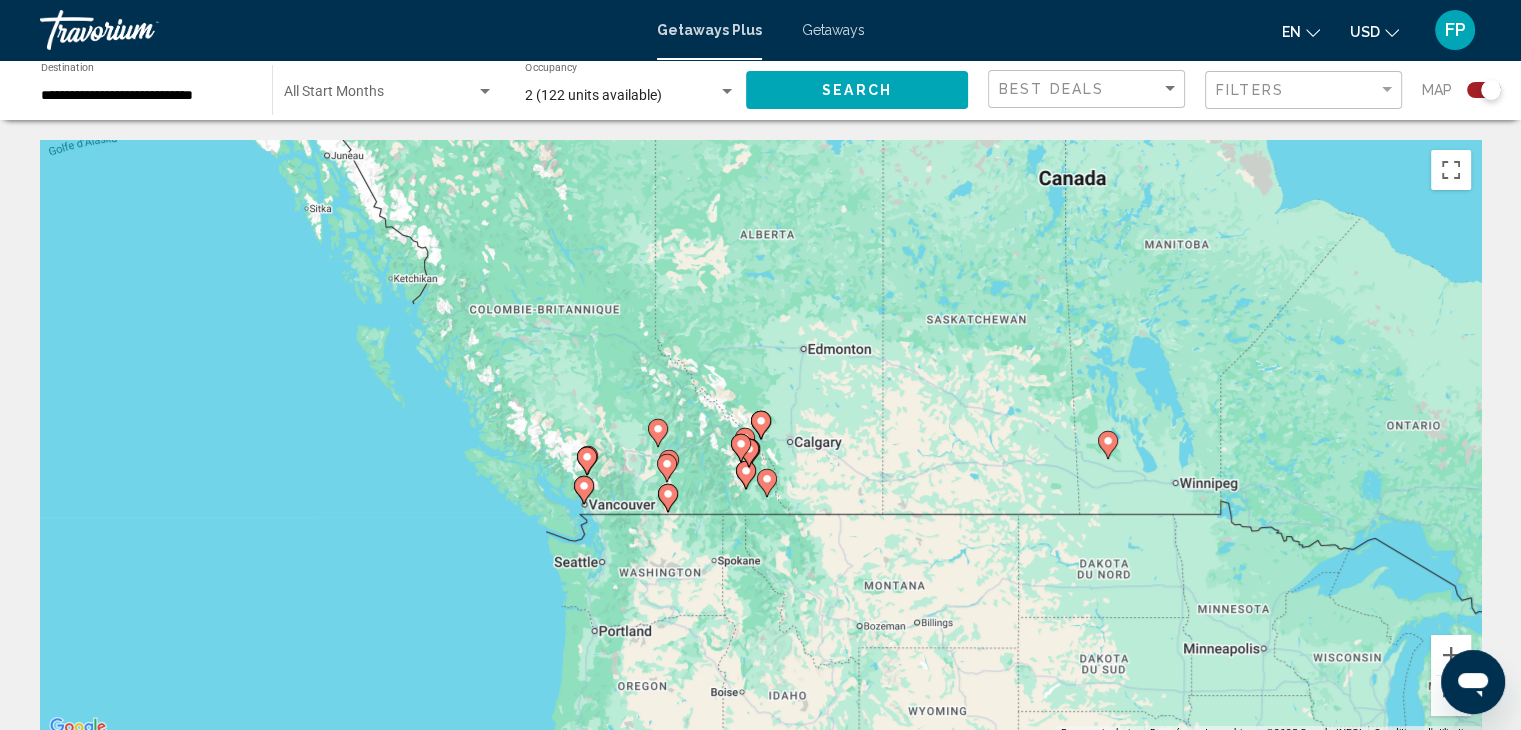 click 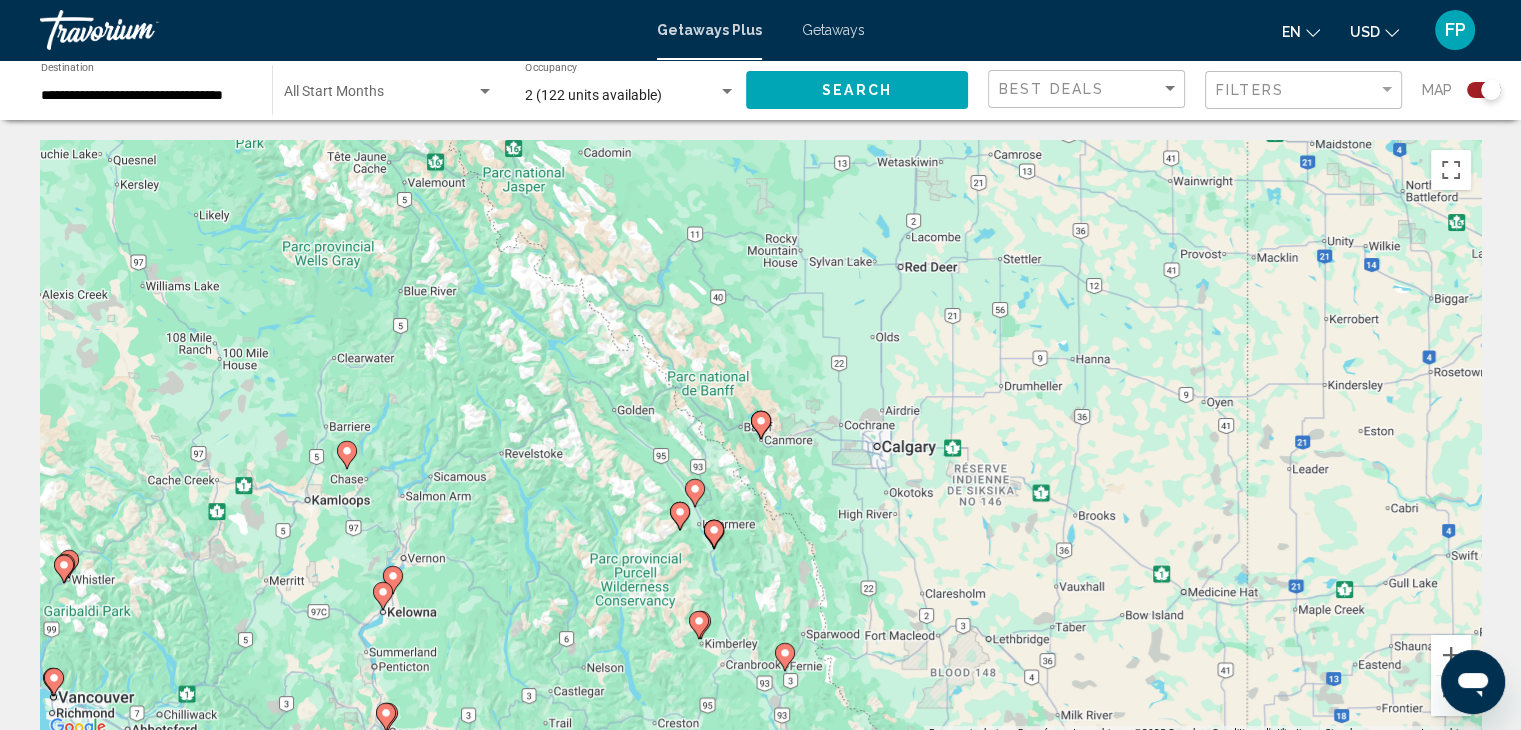 click 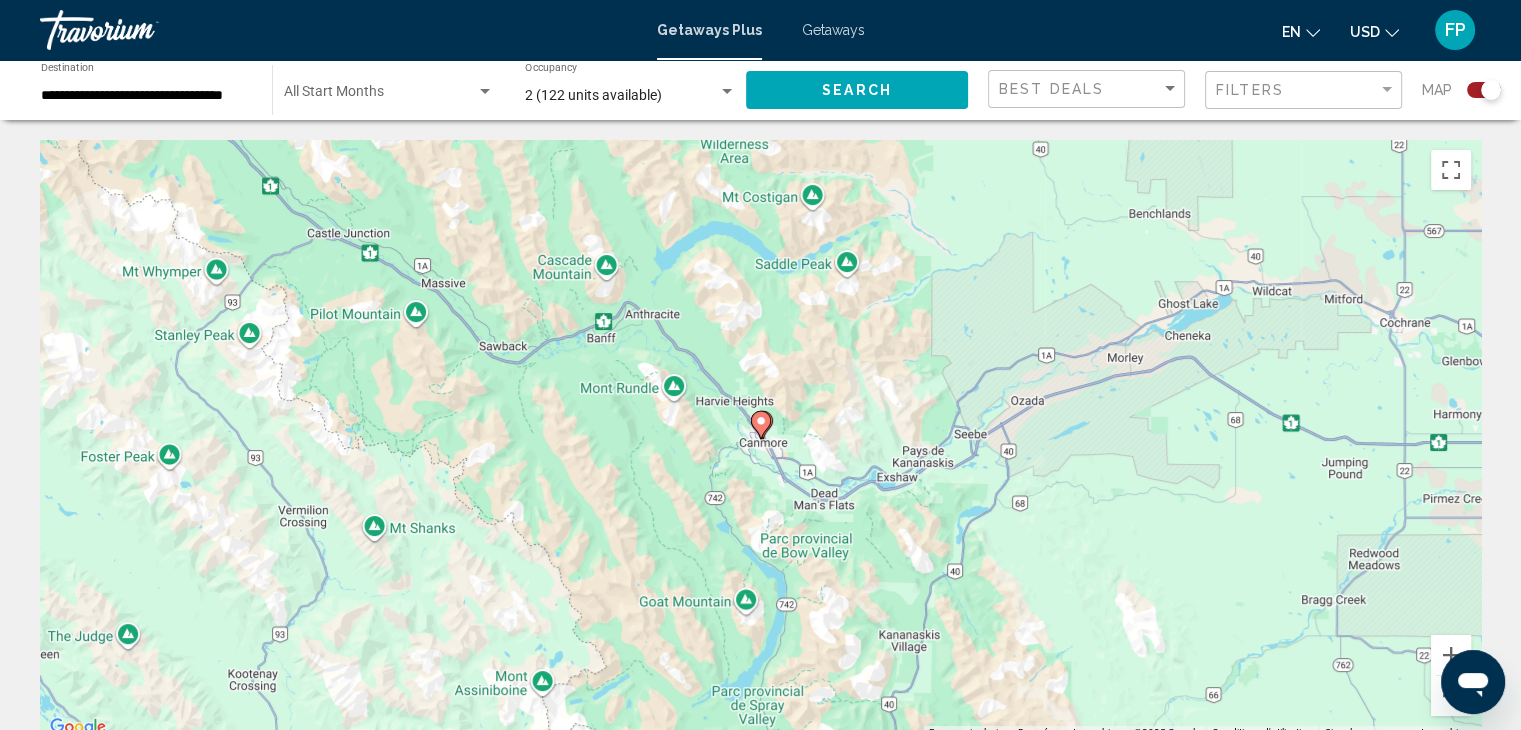 click 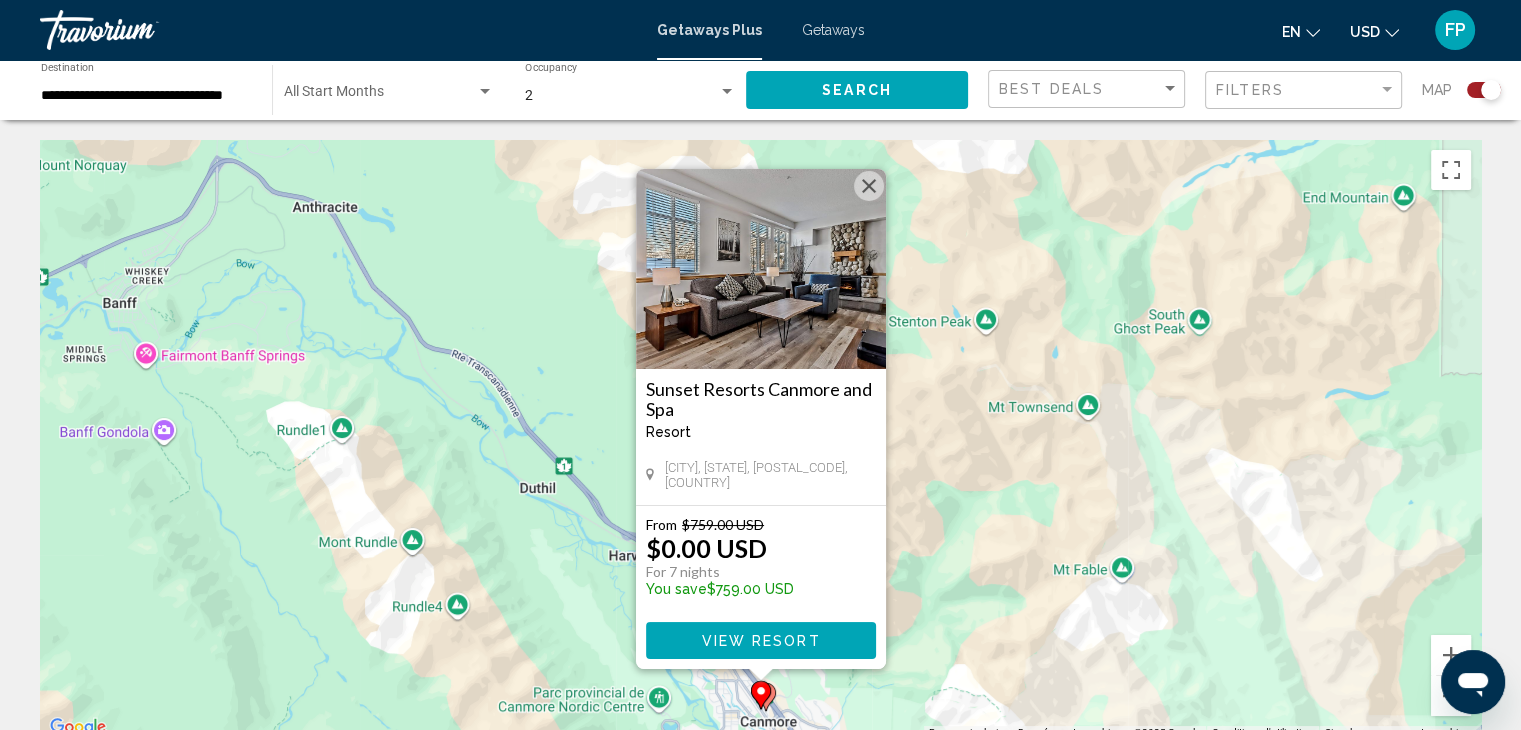 click on "View Resort" at bounding box center [761, 640] 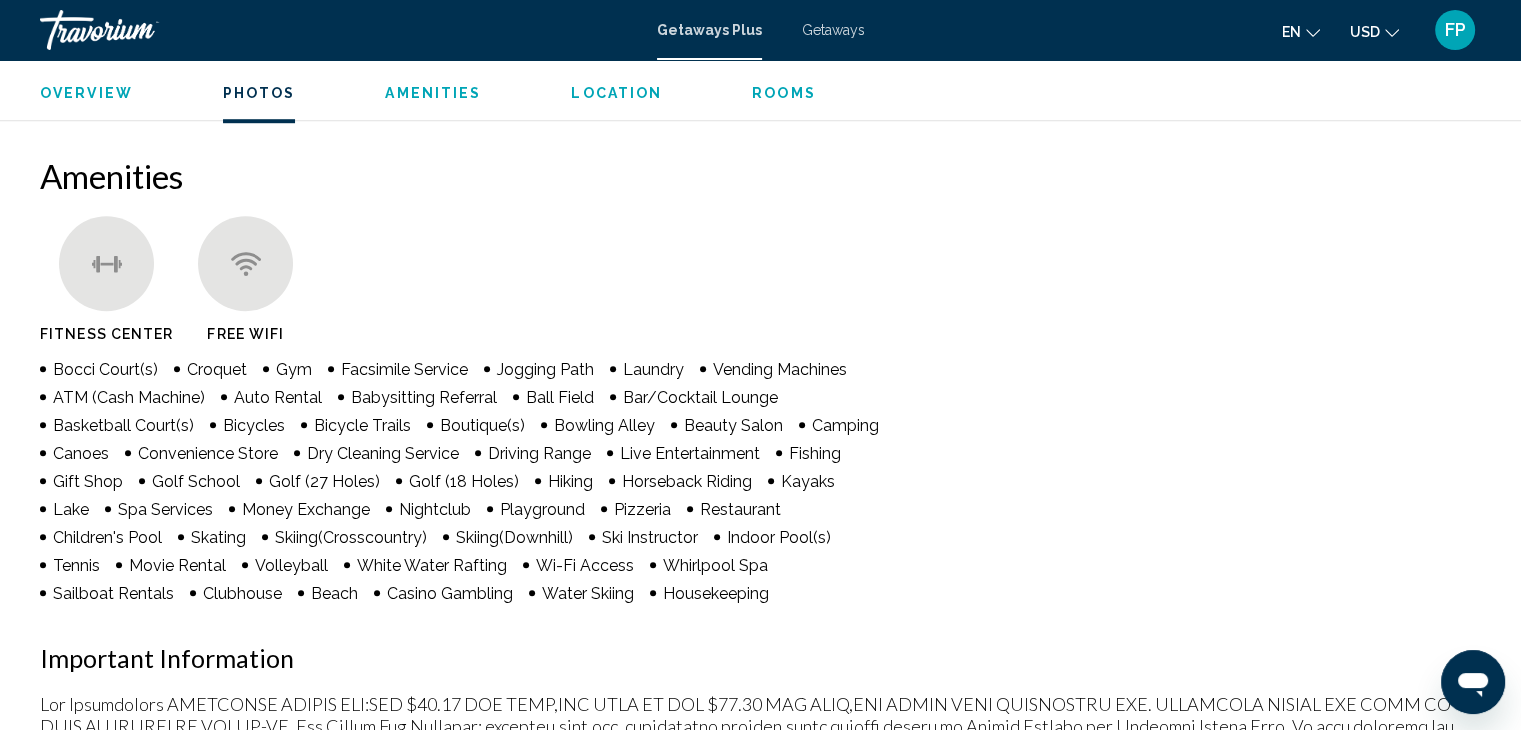 scroll, scrollTop: 1472, scrollLeft: 0, axis: vertical 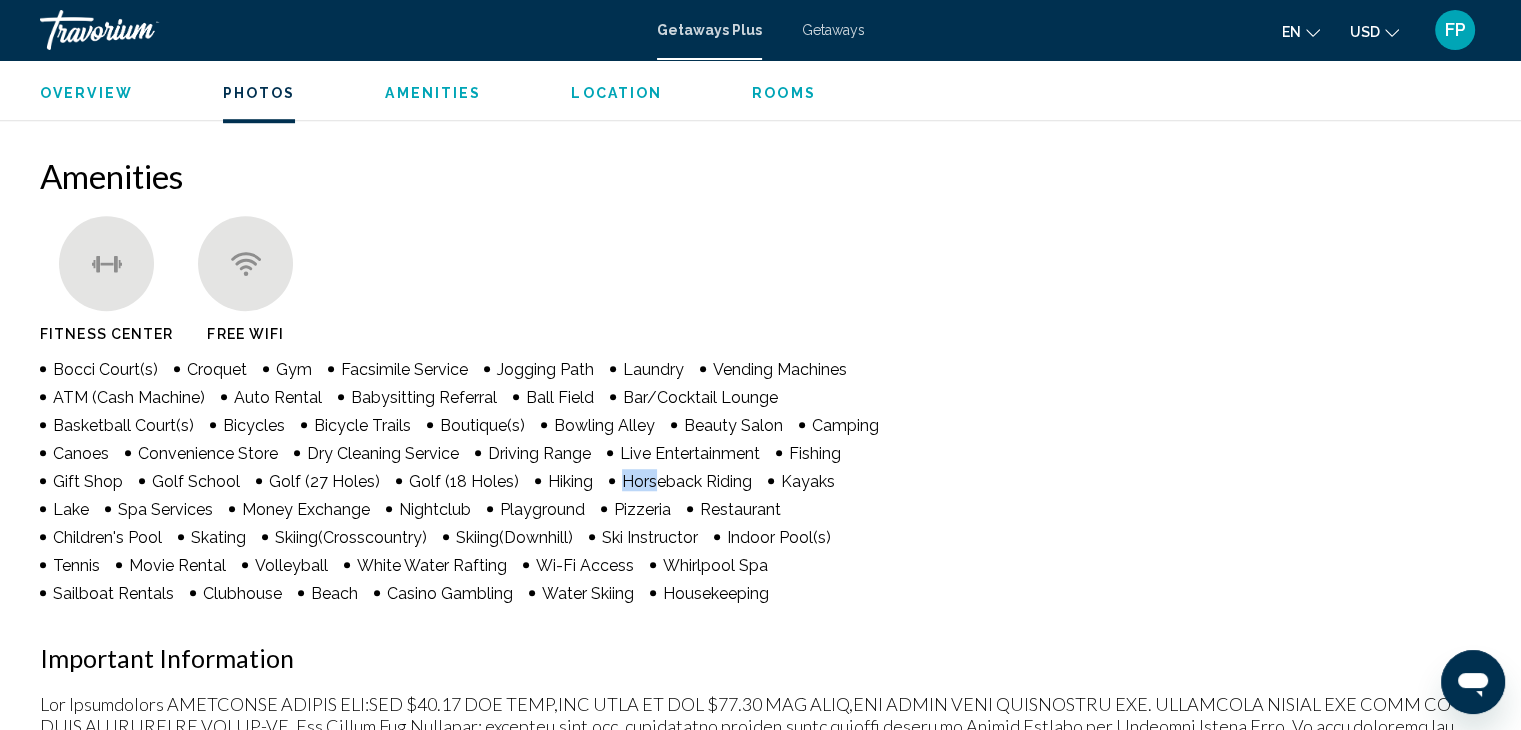 drag, startPoint x: 605, startPoint y: 476, endPoint x: 647, endPoint y: 481, distance: 42.296574 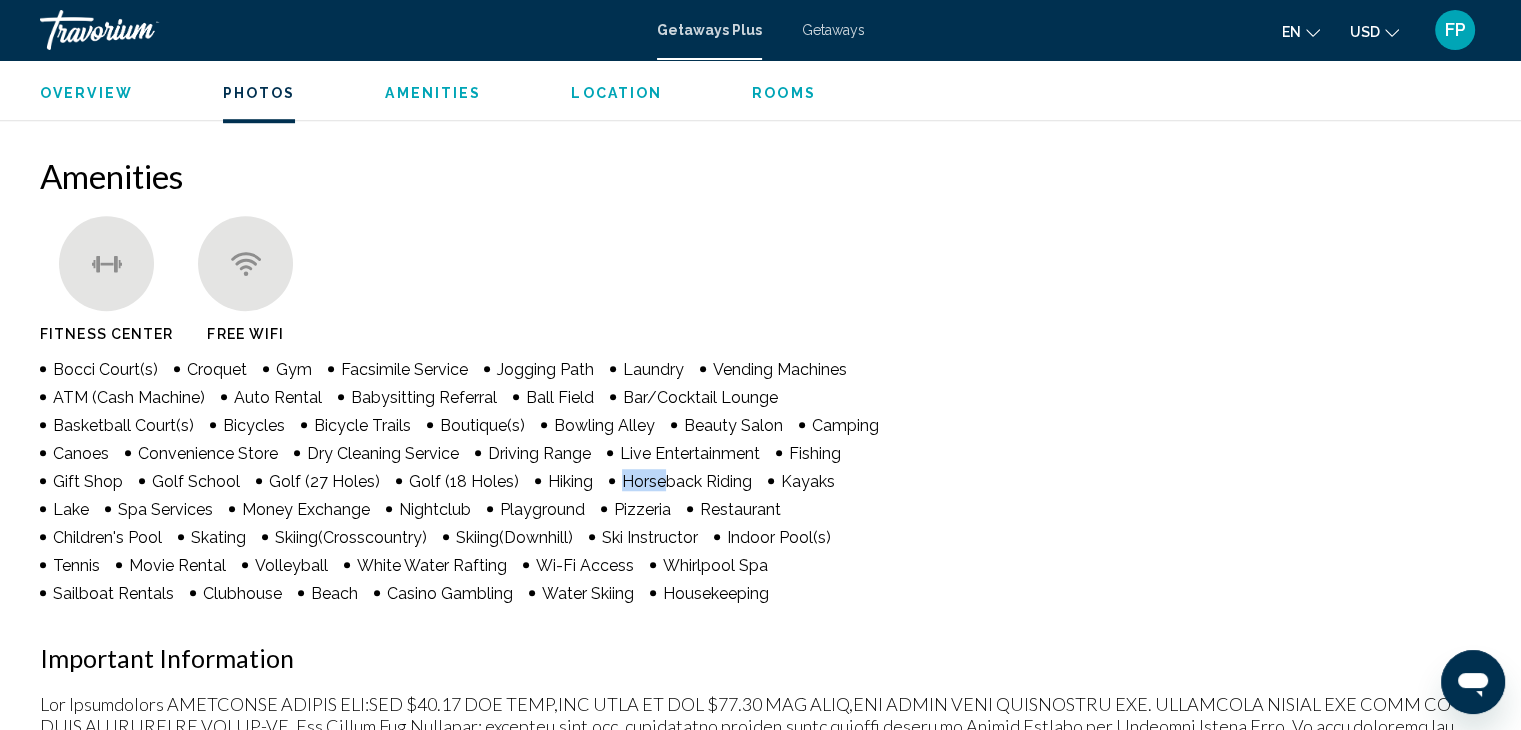 click on "Horseback Riding" at bounding box center (687, 481) 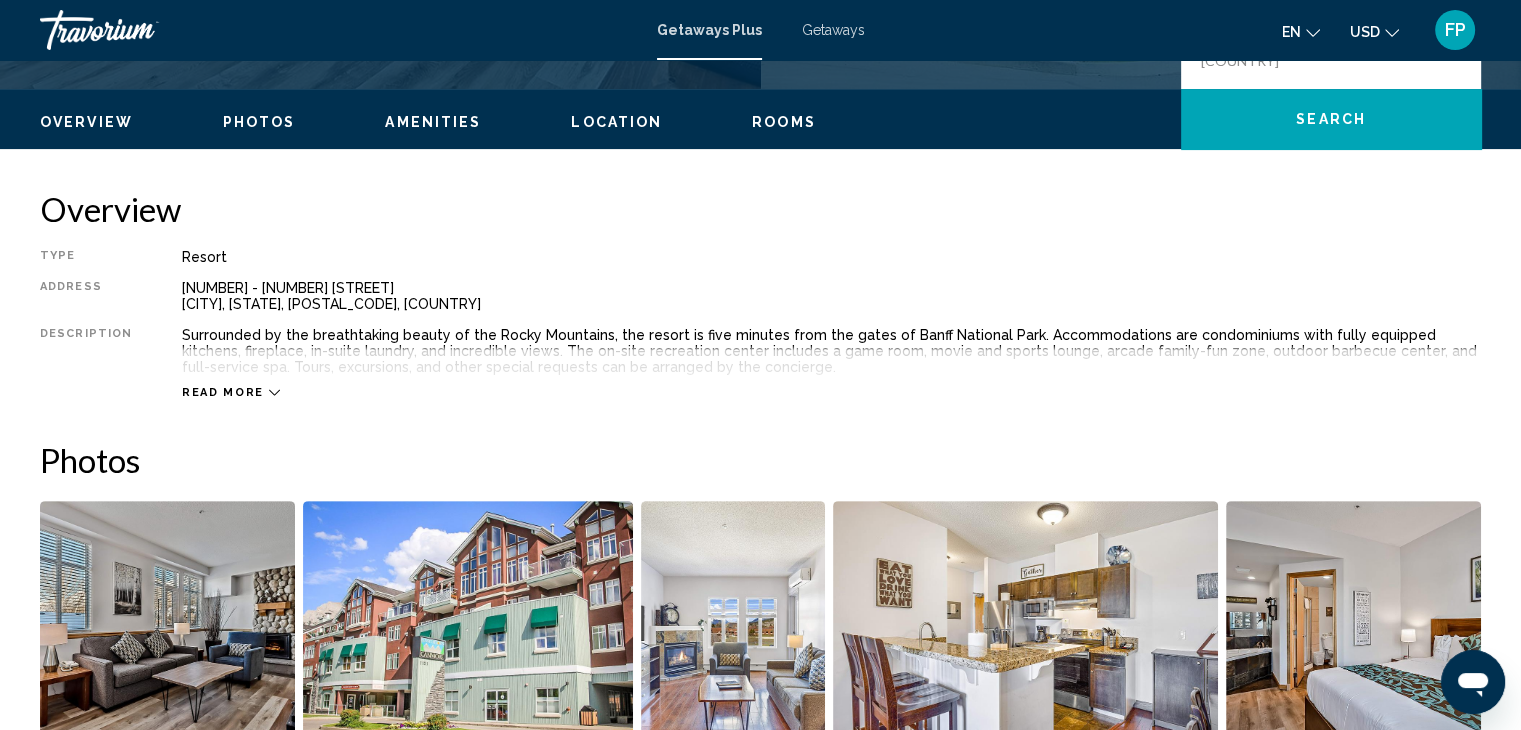 scroll, scrollTop: 567, scrollLeft: 0, axis: vertical 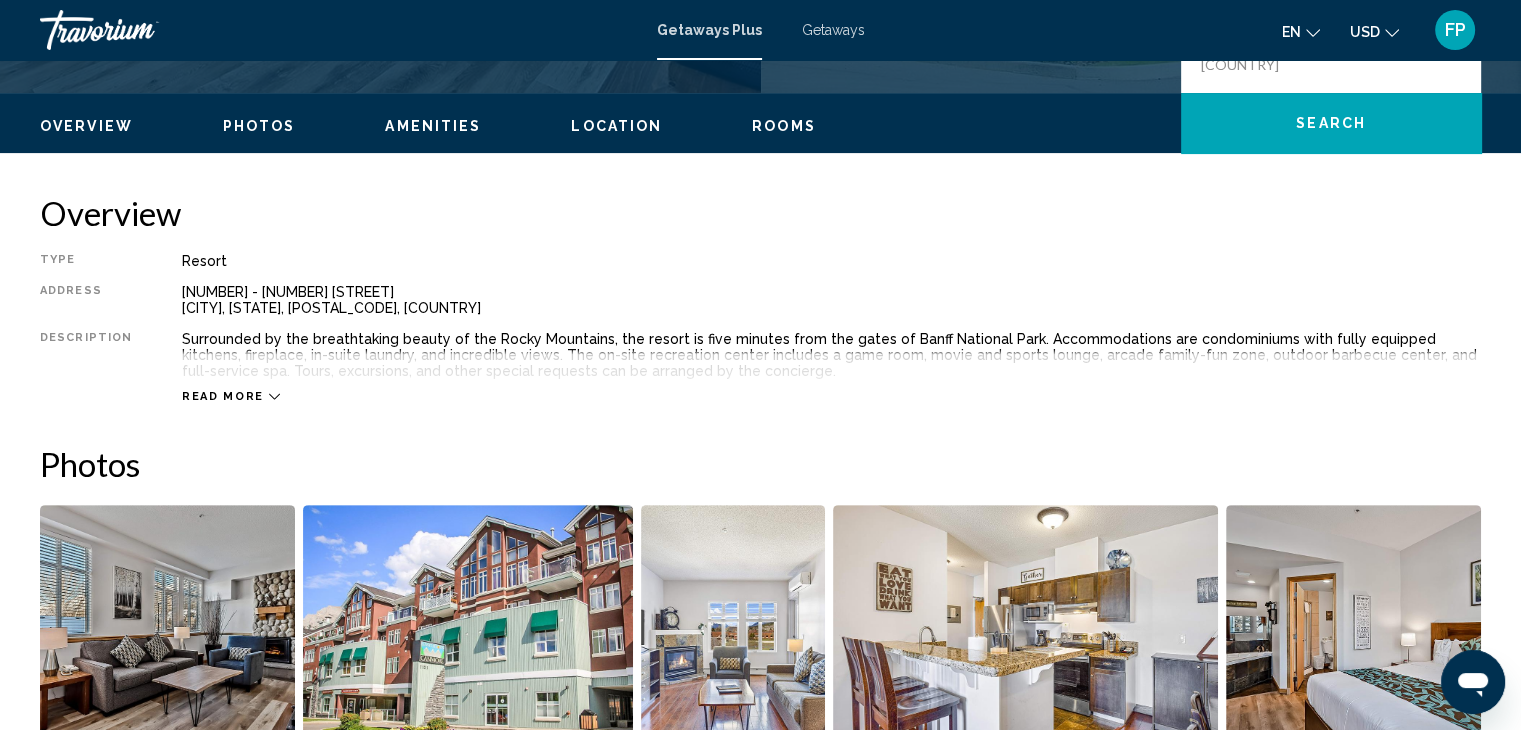 click on "Location" at bounding box center (616, 126) 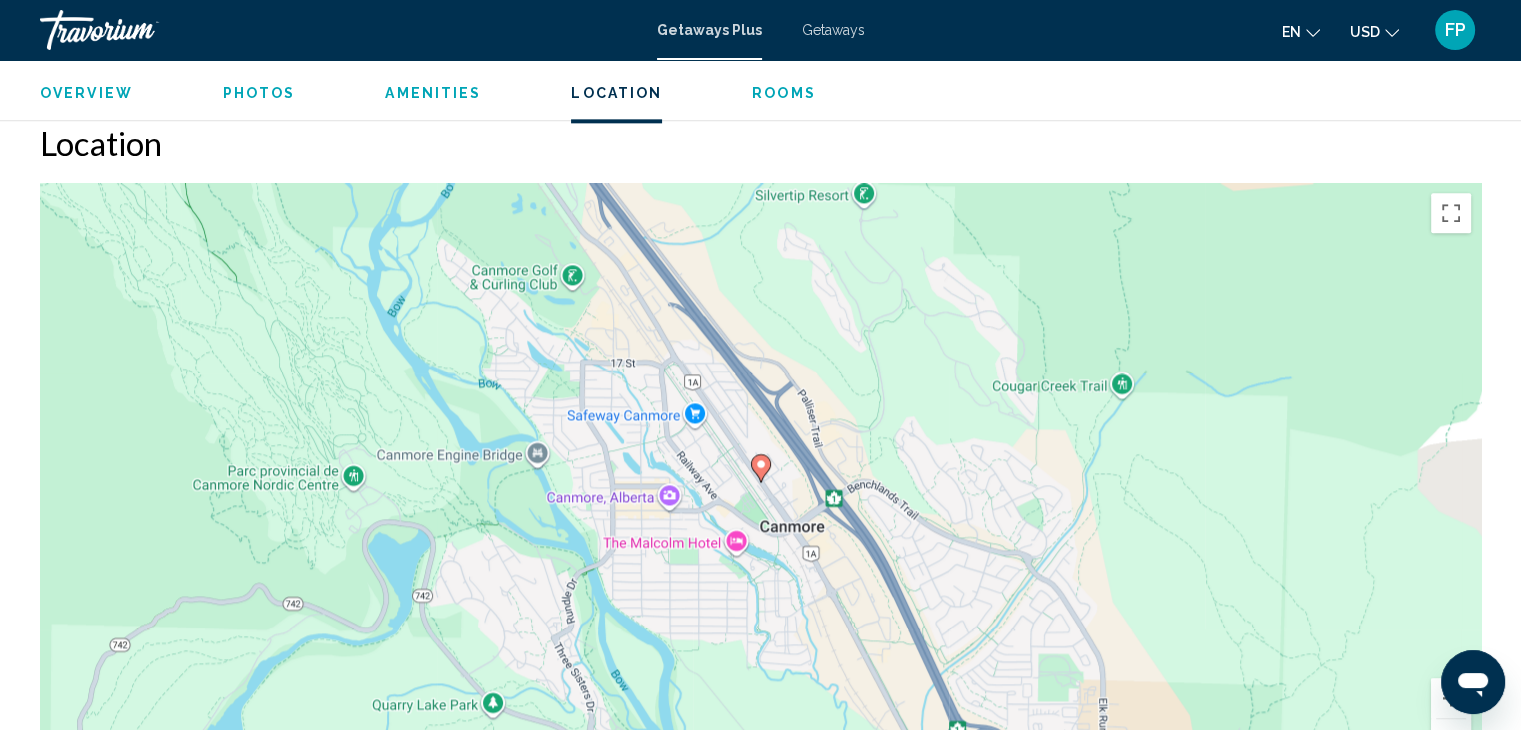 scroll, scrollTop: 2524, scrollLeft: 0, axis: vertical 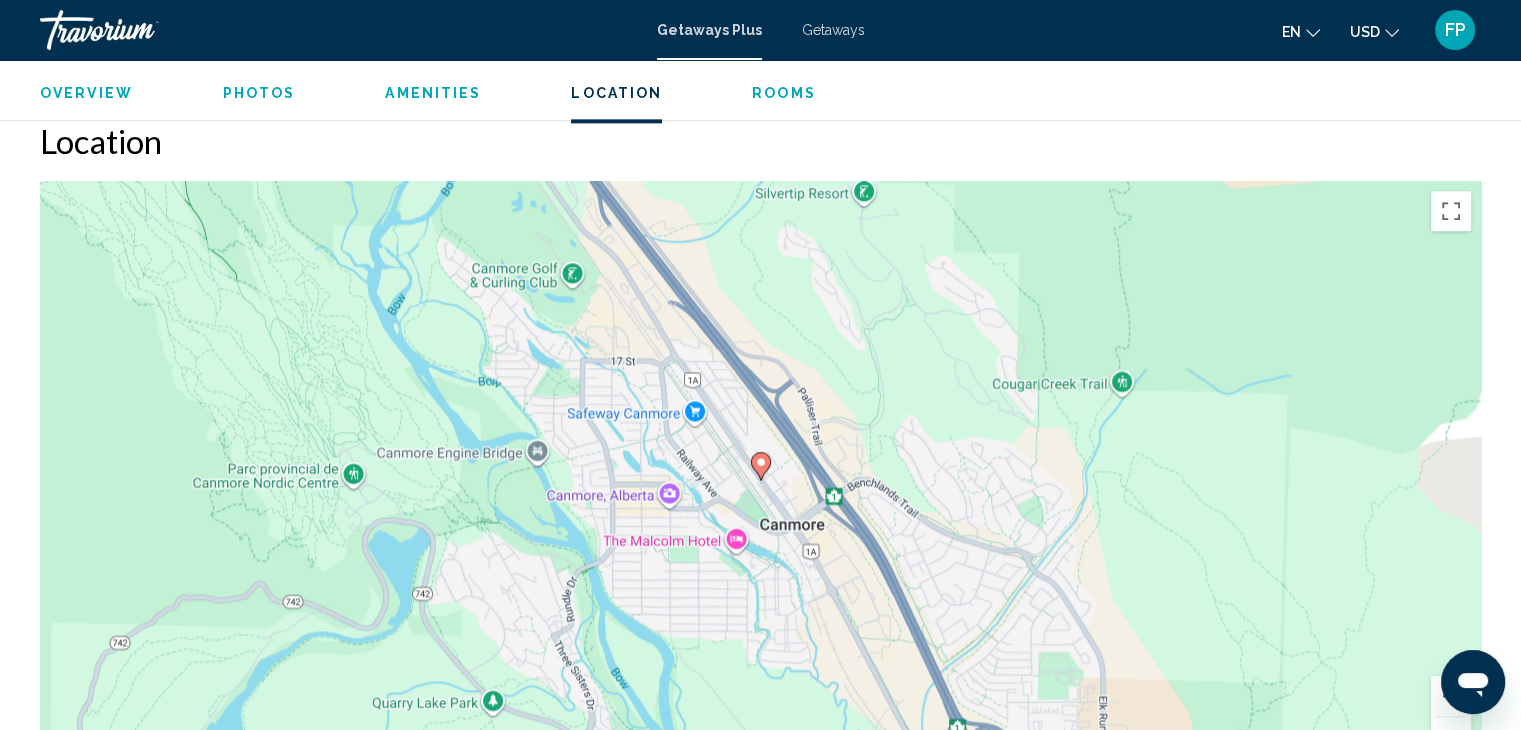click on "Rooms" at bounding box center [784, 93] 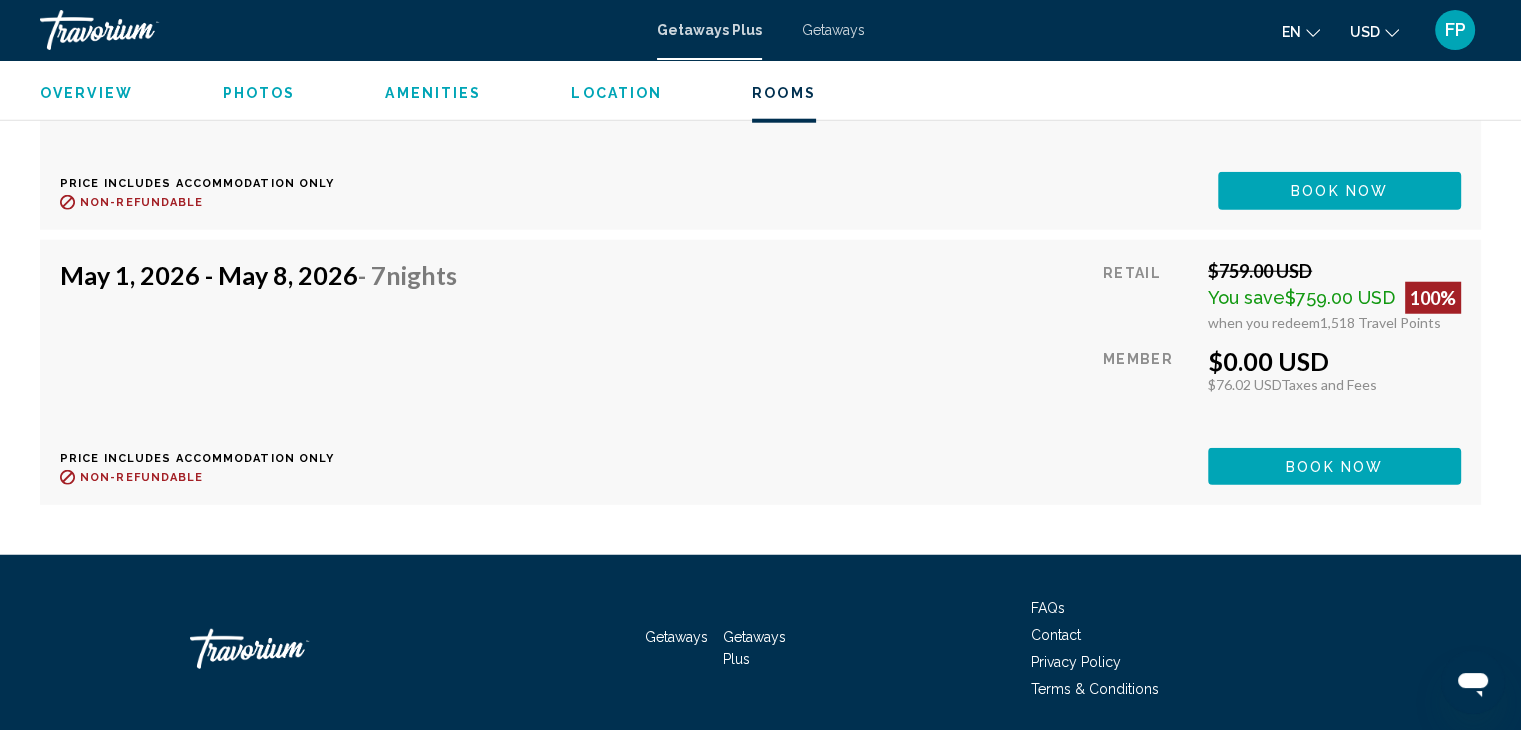 scroll, scrollTop: 5221, scrollLeft: 0, axis: vertical 